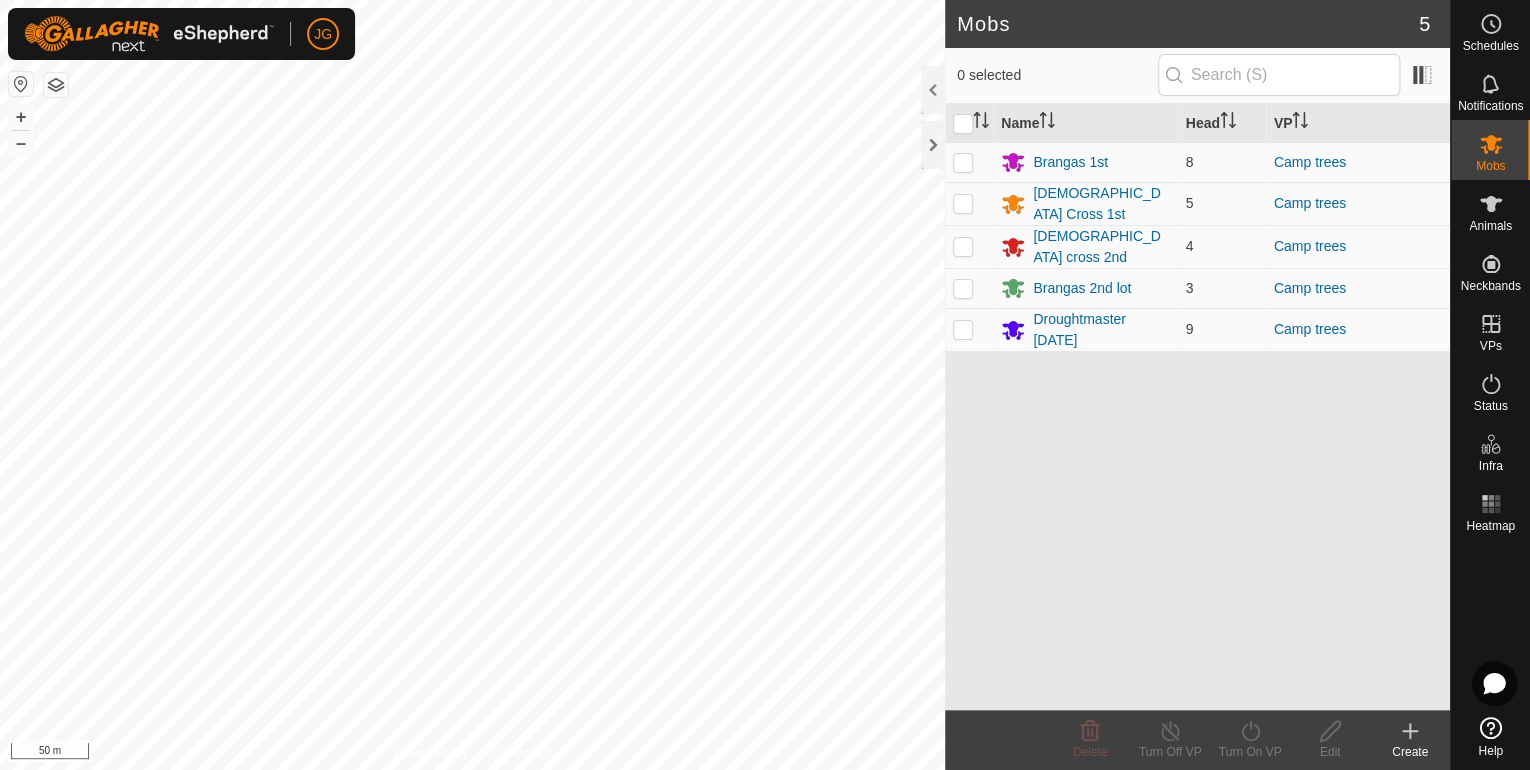 scroll, scrollTop: 0, scrollLeft: 0, axis: both 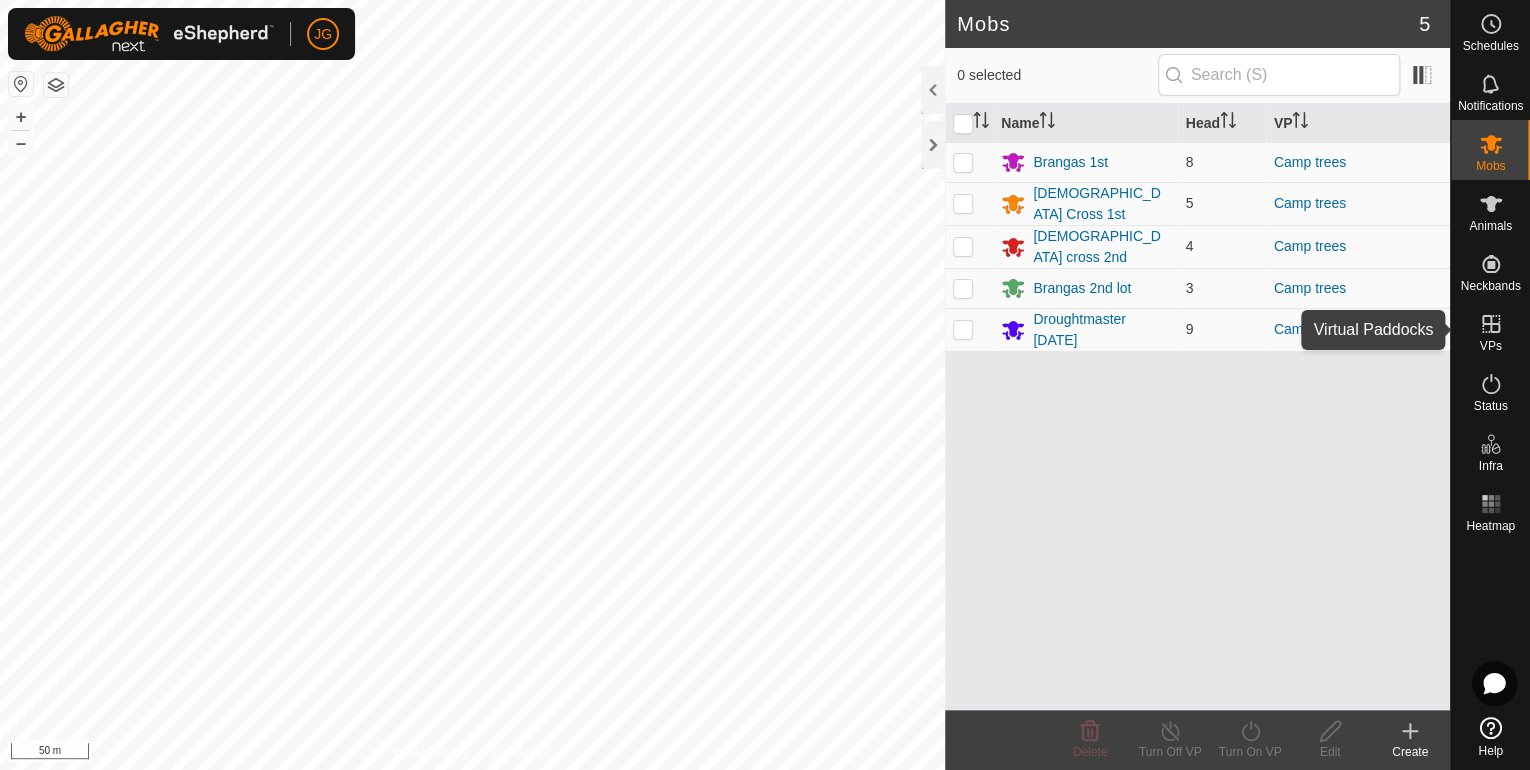 click 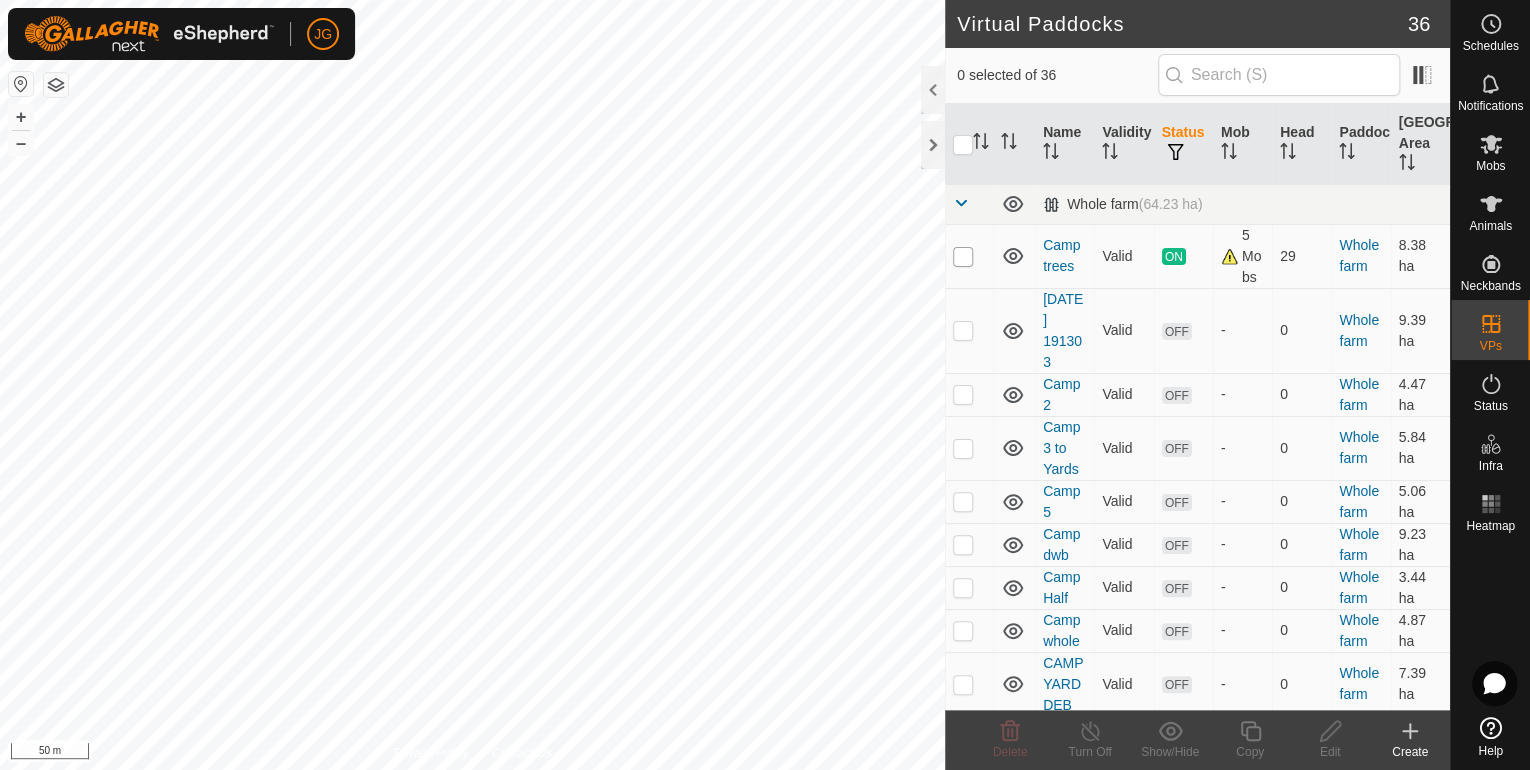 click at bounding box center [963, 257] 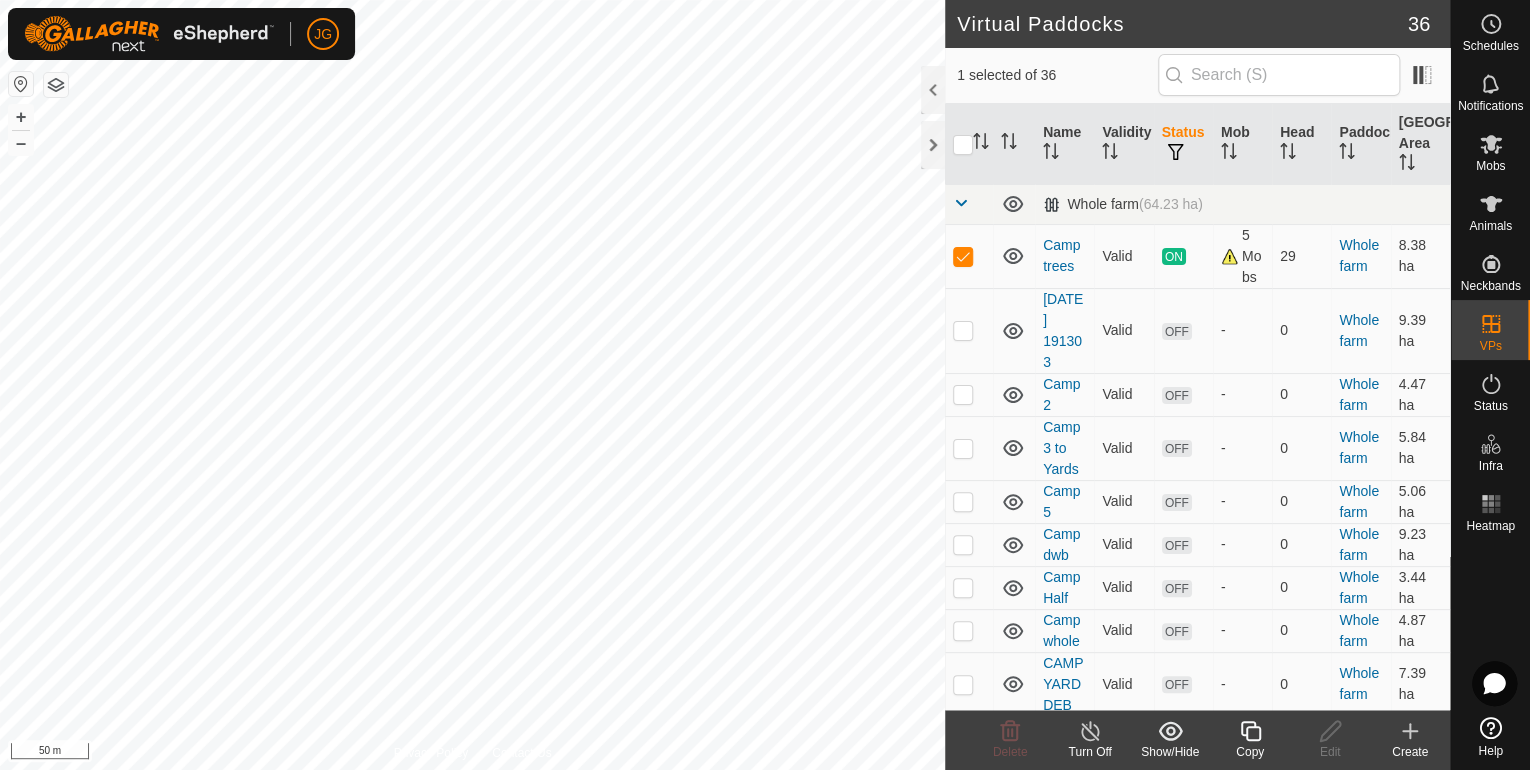 click 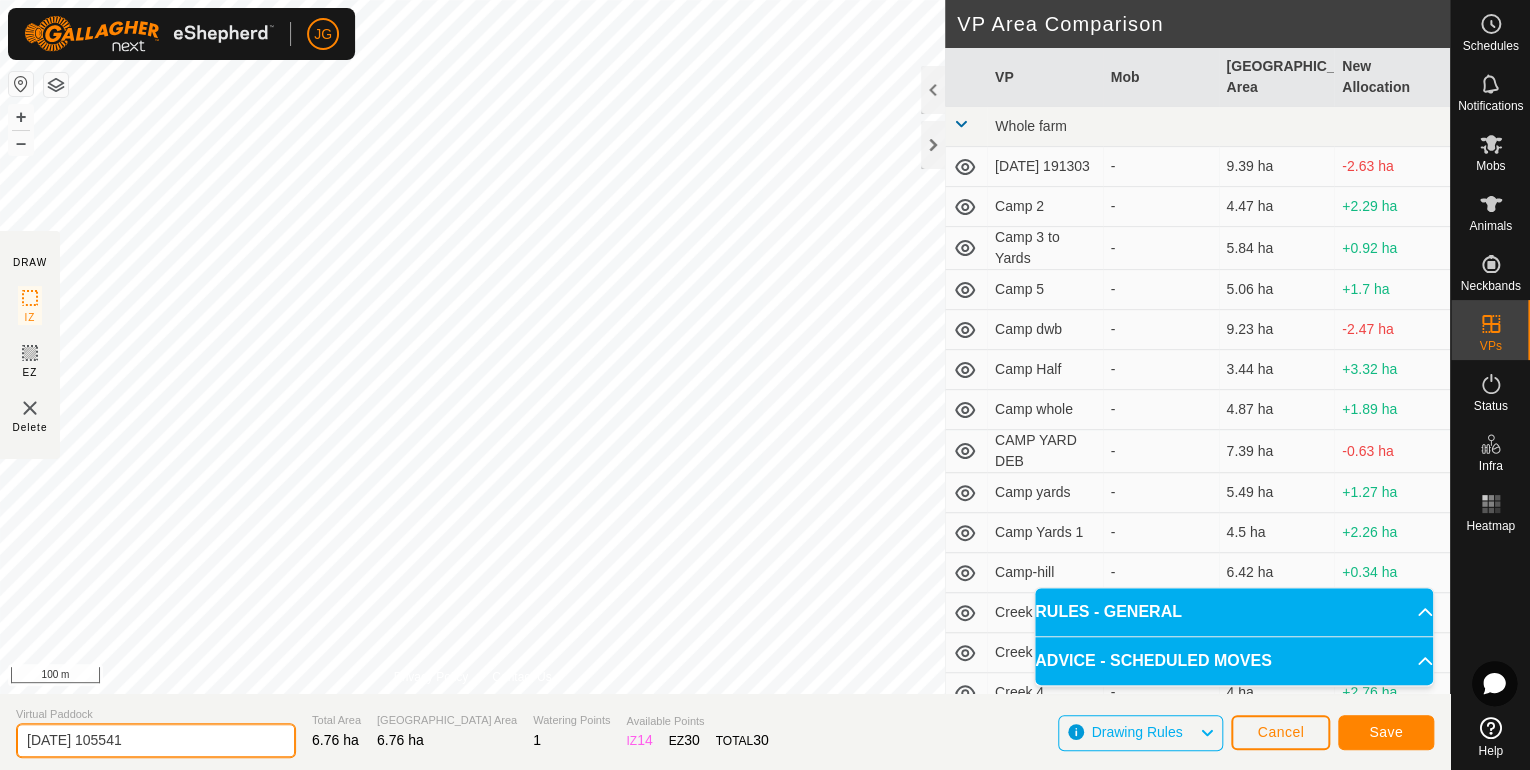 drag, startPoint x: 140, startPoint y: 744, endPoint x: 18, endPoint y: 742, distance: 122.016396 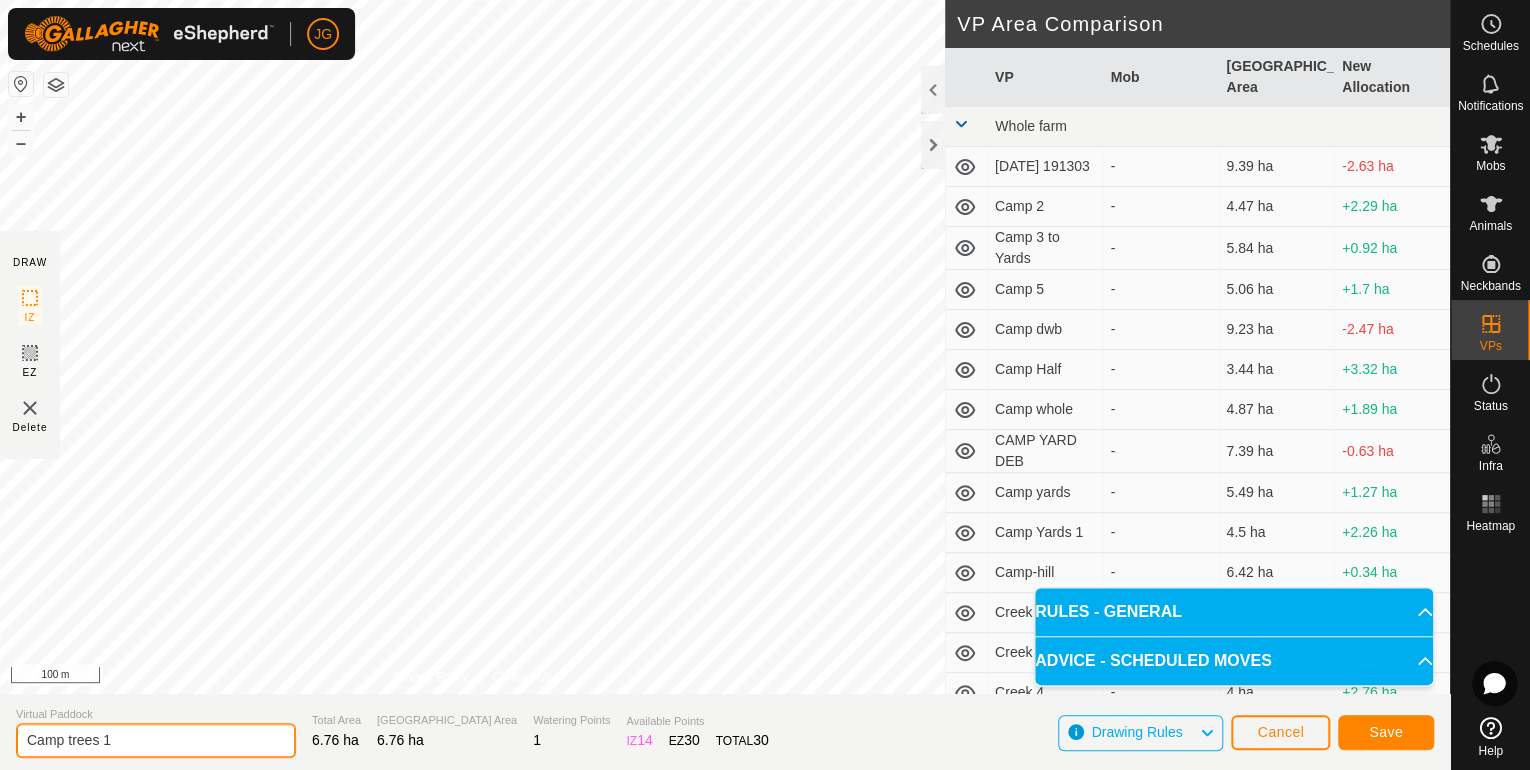 type on "Camp trees 1" 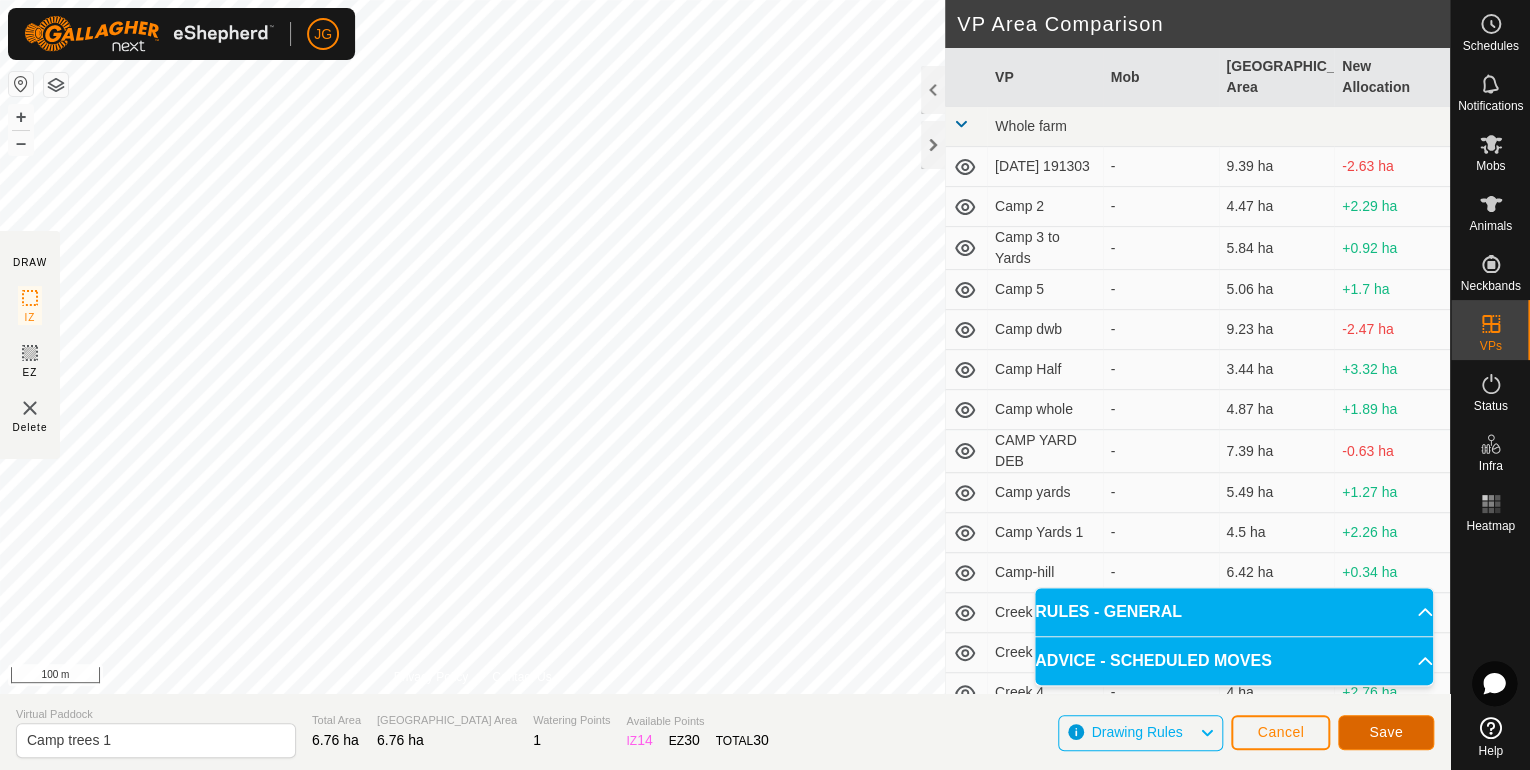 click on "Save" 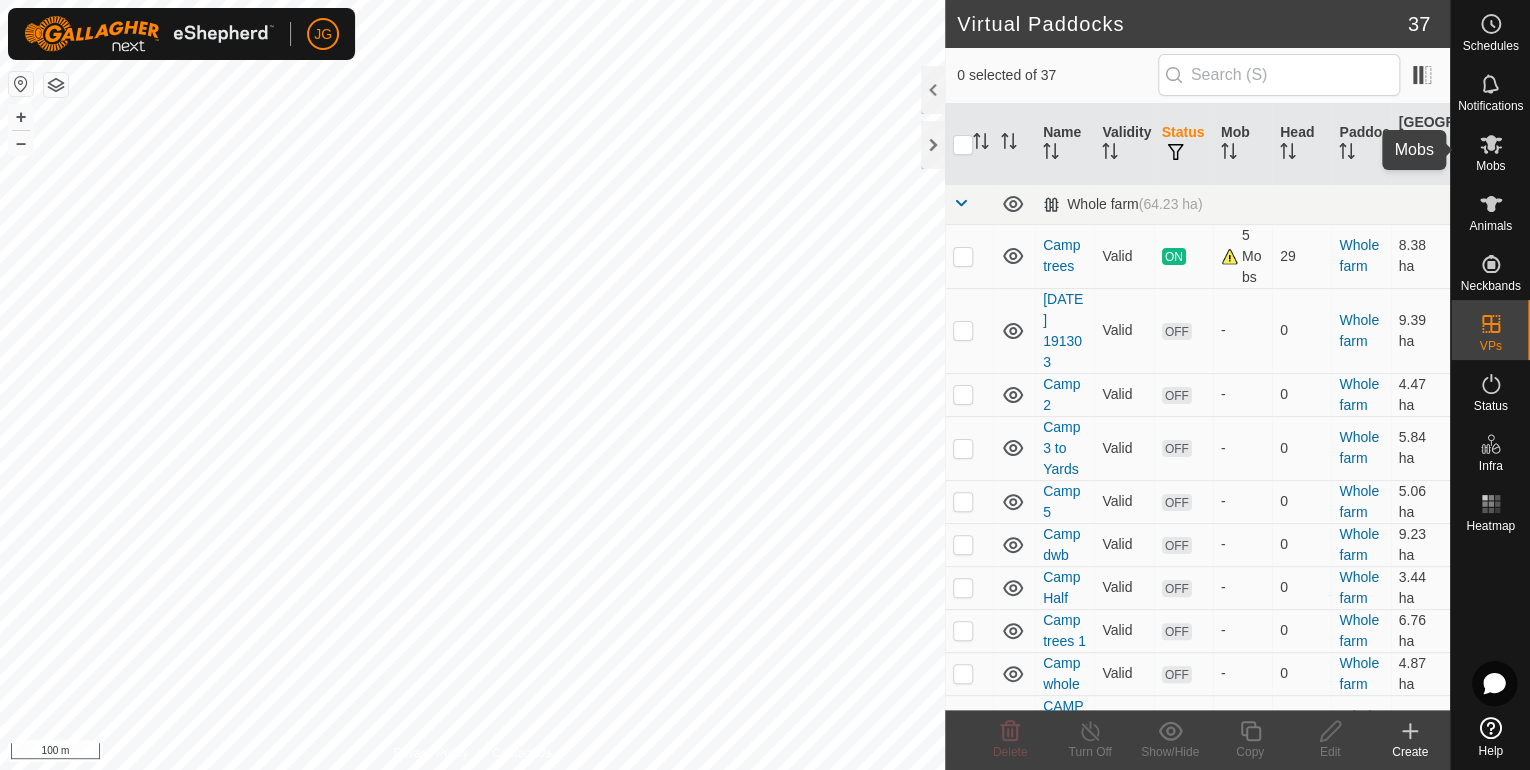 click 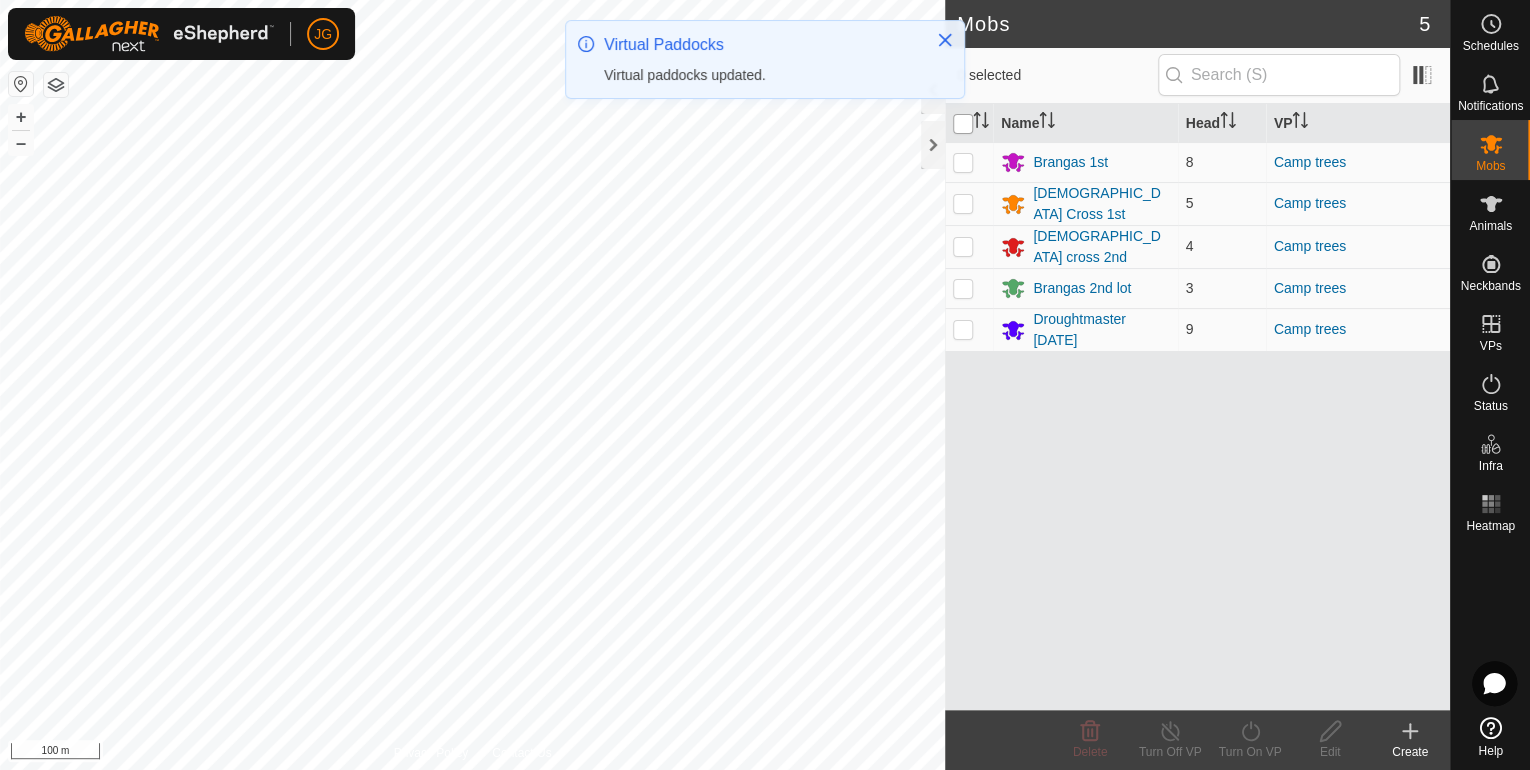 click at bounding box center [963, 124] 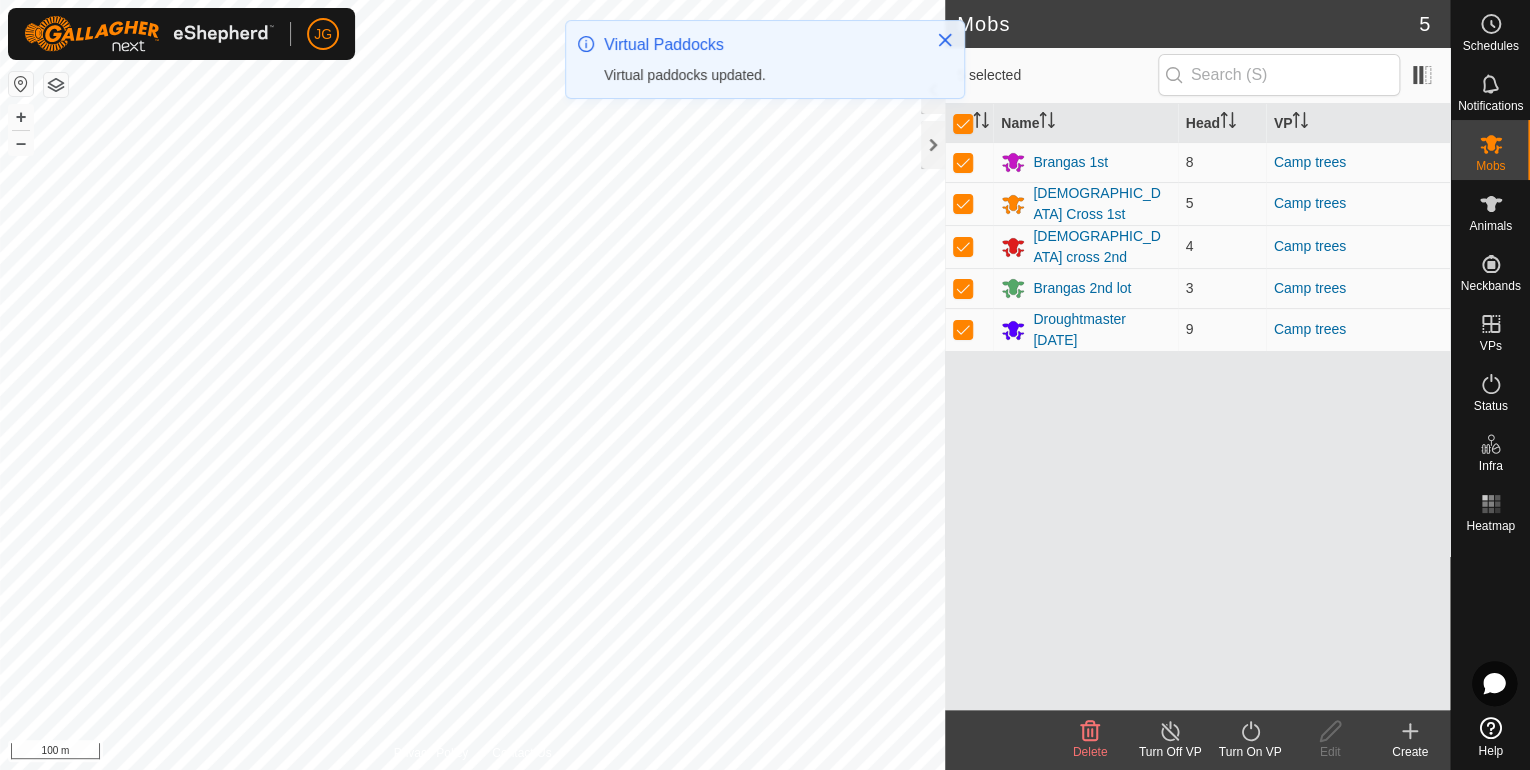 click 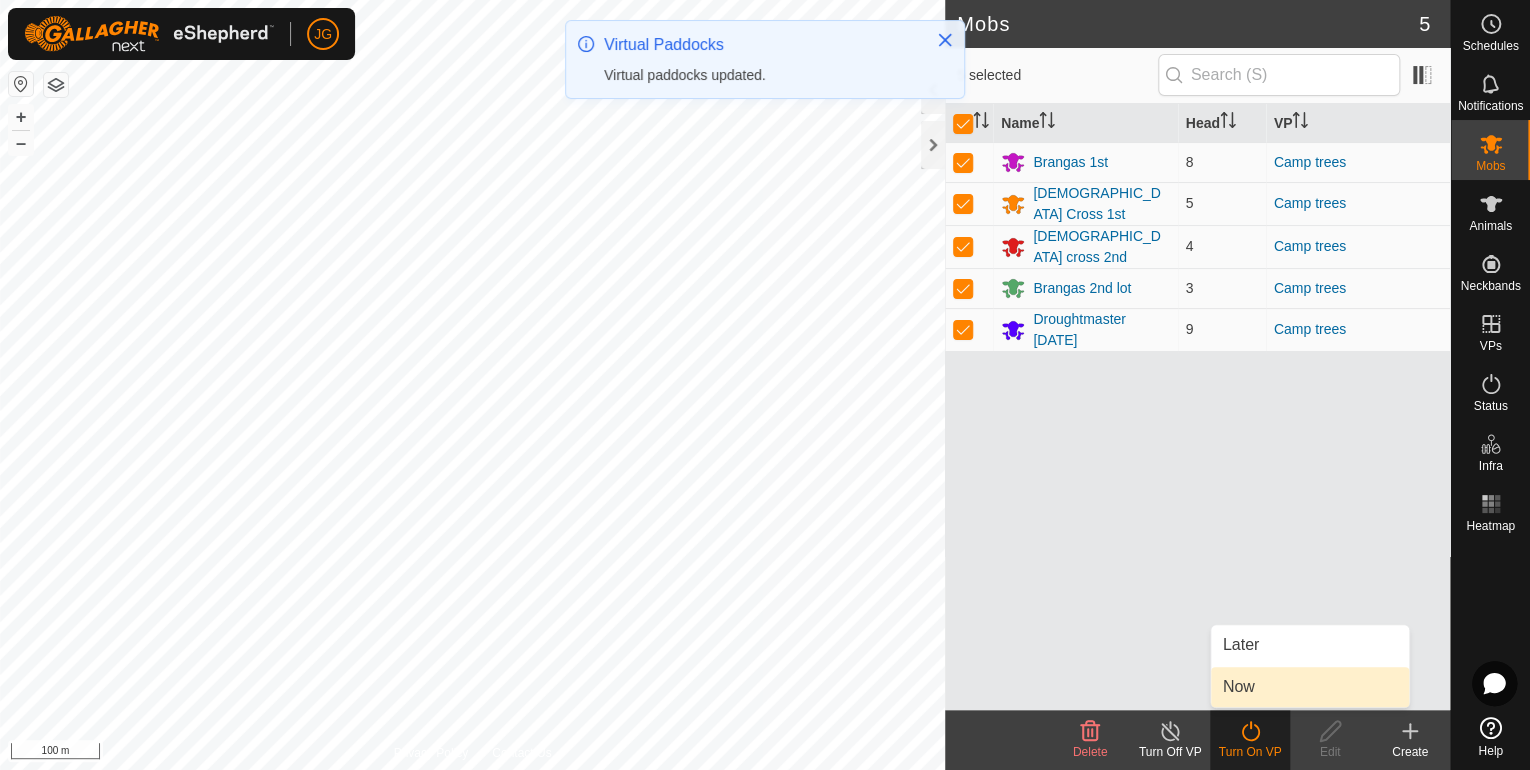click on "Now" at bounding box center (1310, 687) 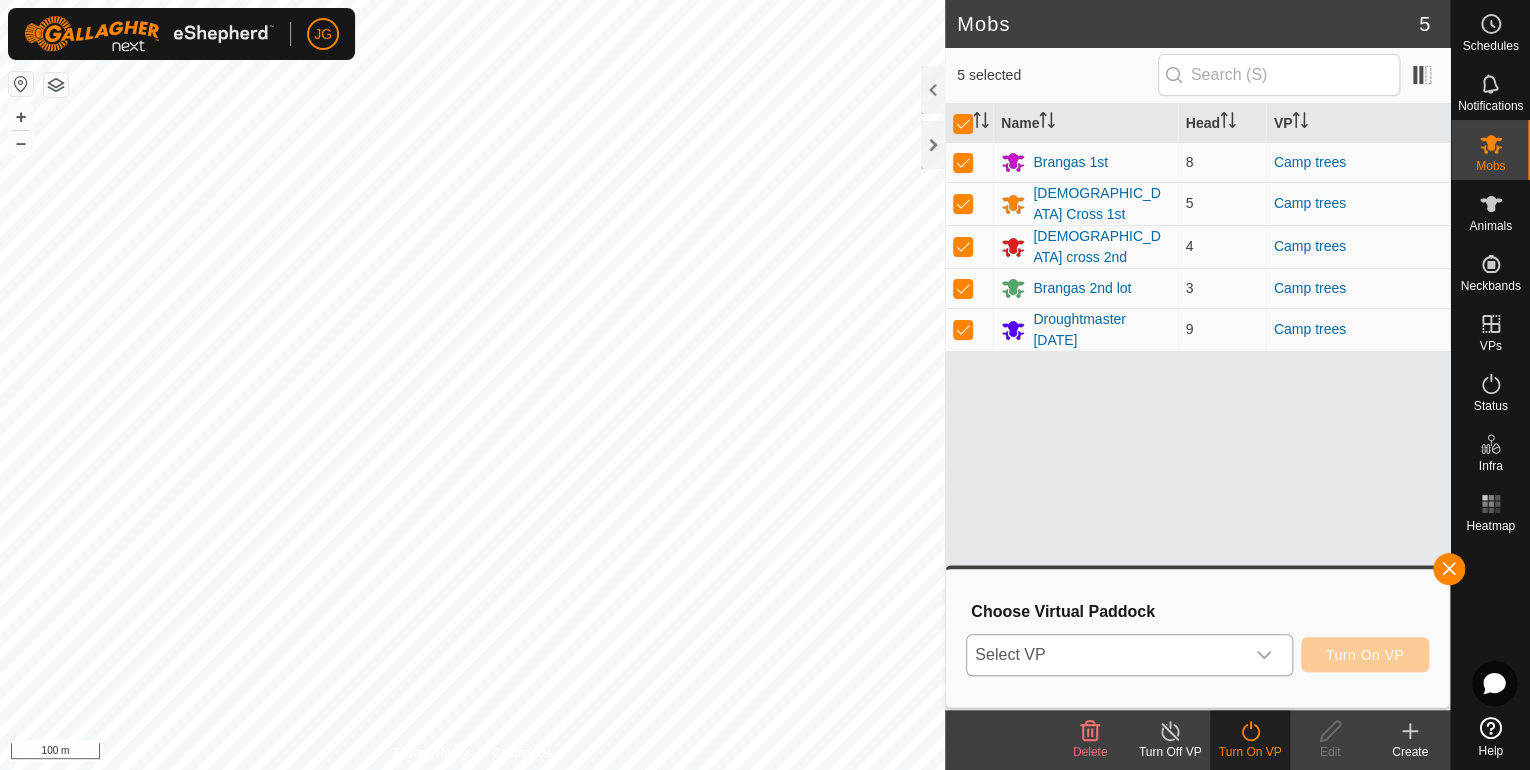 click 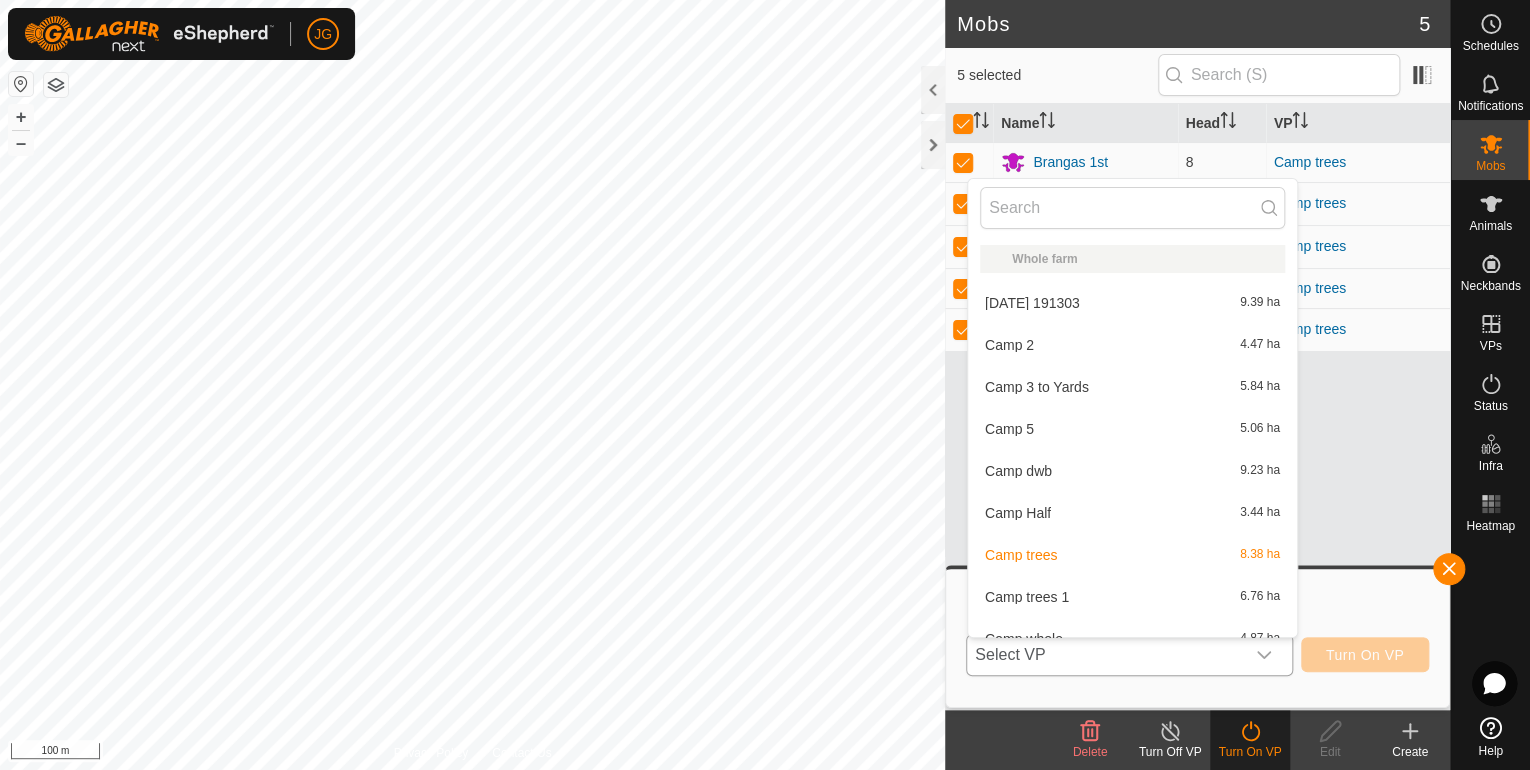 scroll, scrollTop: 22, scrollLeft: 0, axis: vertical 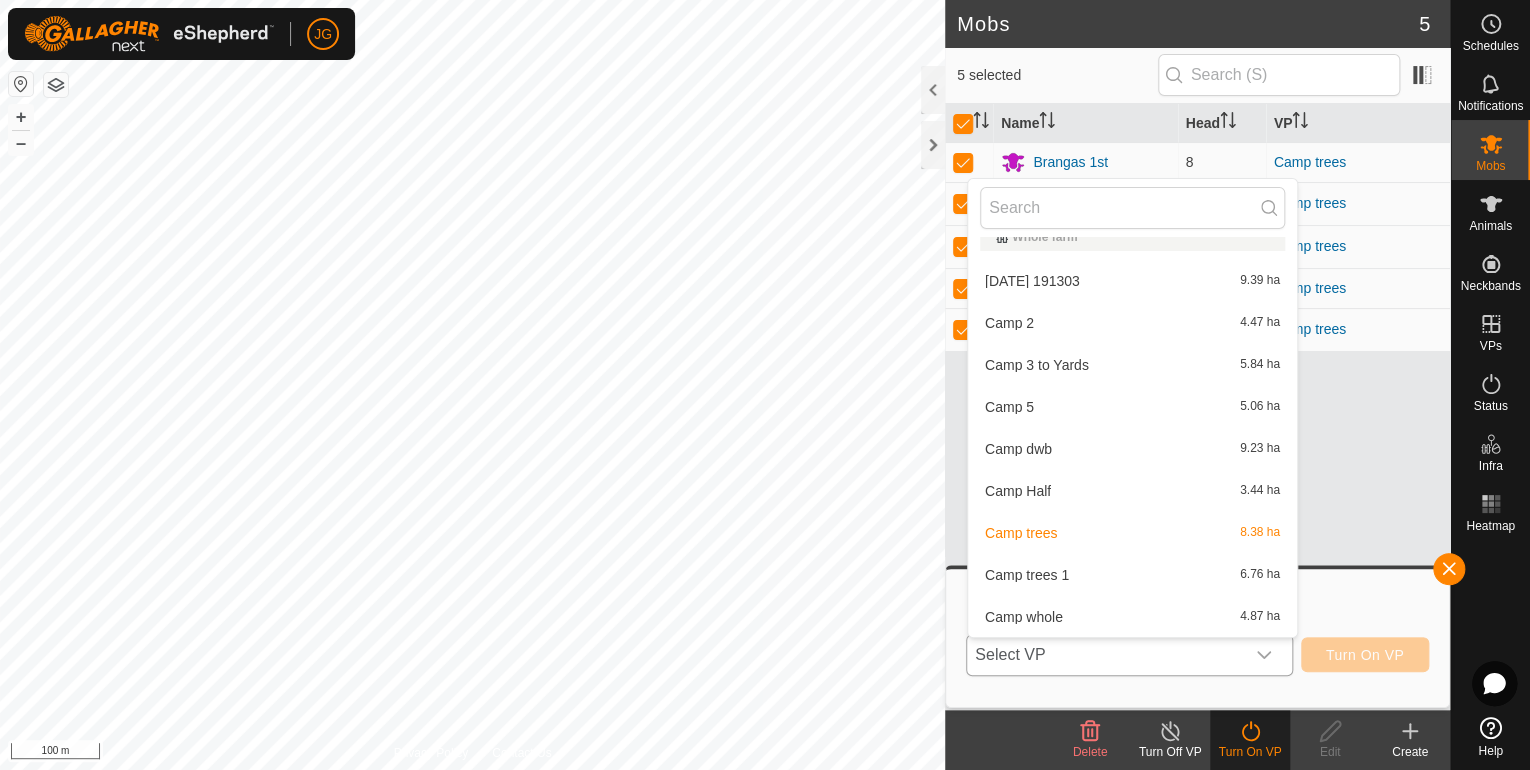click on "Camp trees 1  6.76 ha" at bounding box center (1132, 575) 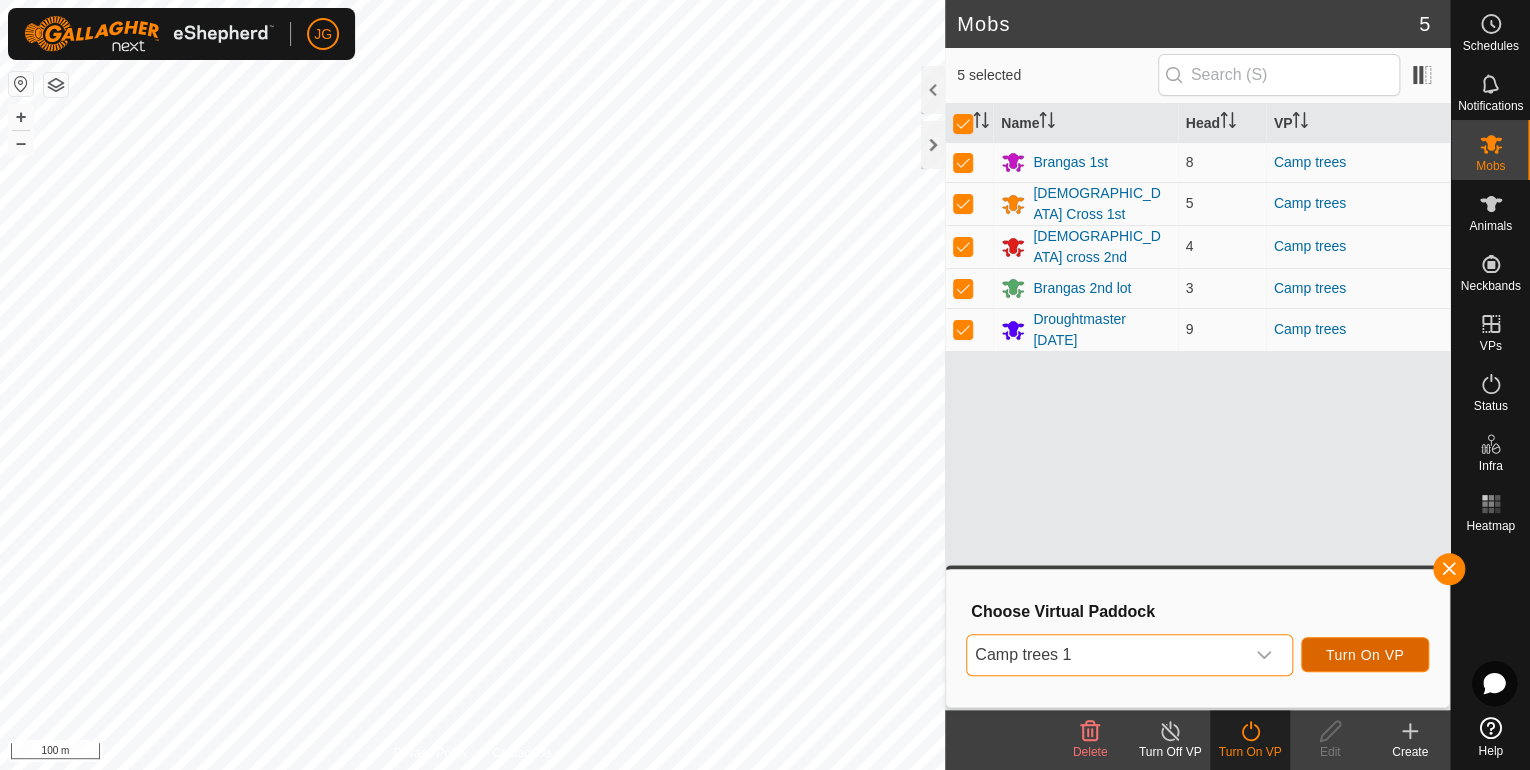 click on "Turn On VP" at bounding box center (1365, 655) 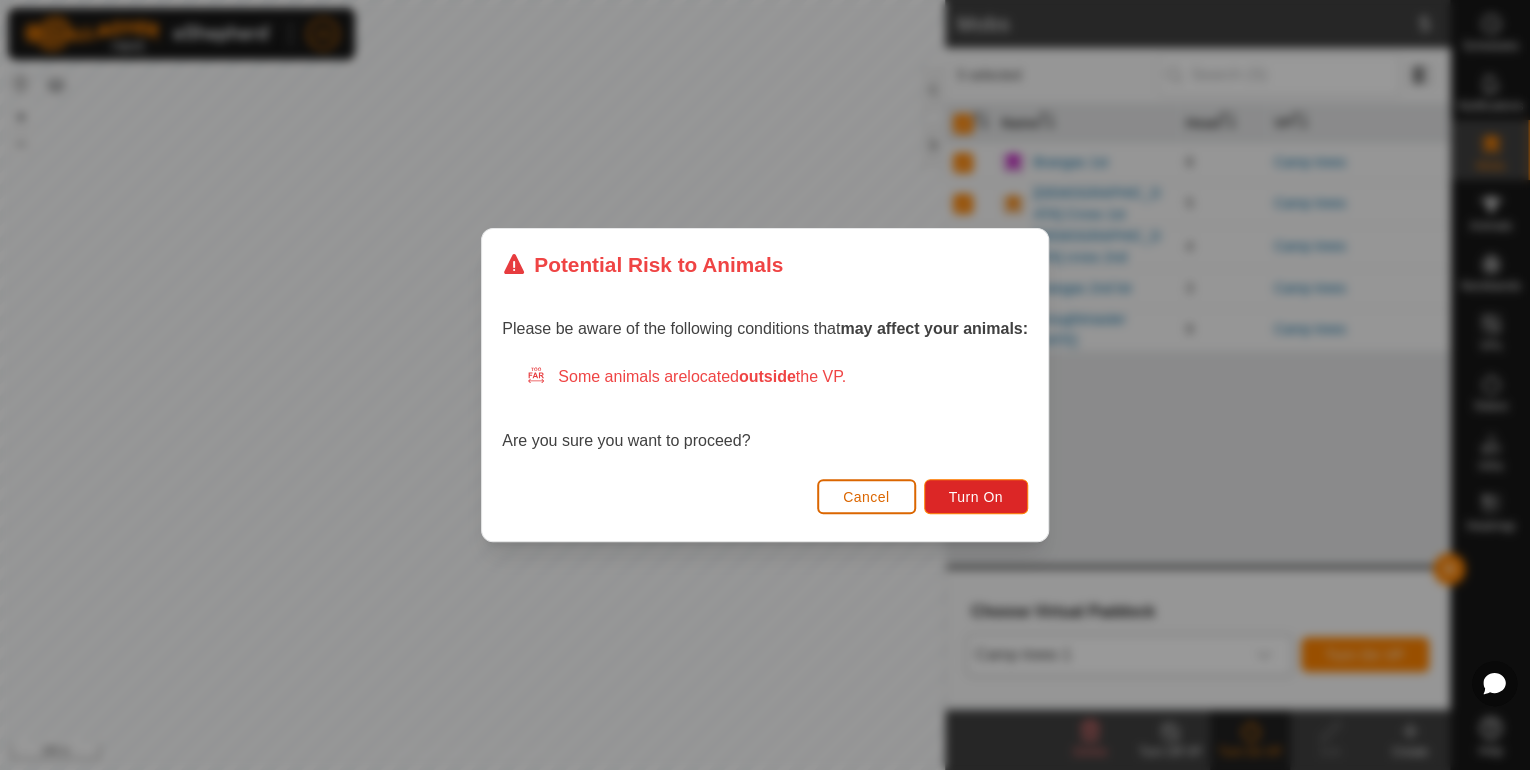 click on "Cancel" at bounding box center [866, 497] 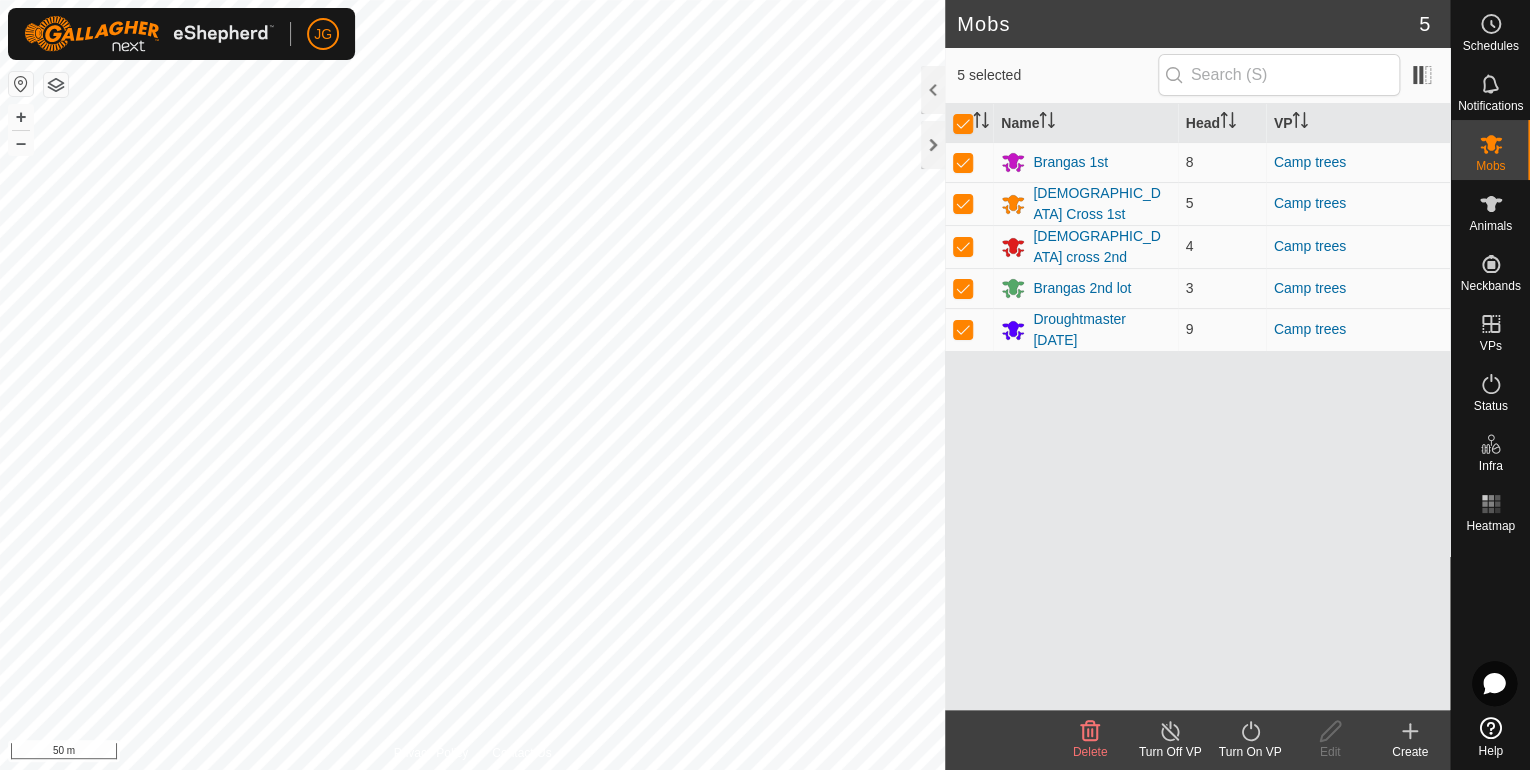 click on "Name   Head   VP  Brangas 1st 8 Camp trees Brahman Cross 1st 5 Camp trees Brahman cross 2nd 4 Camp trees [GEOGRAPHIC_DATA] 2nd lot 3 Camp trees Droughtmaster [DATE] 9 Camp trees" at bounding box center [1197, 407] 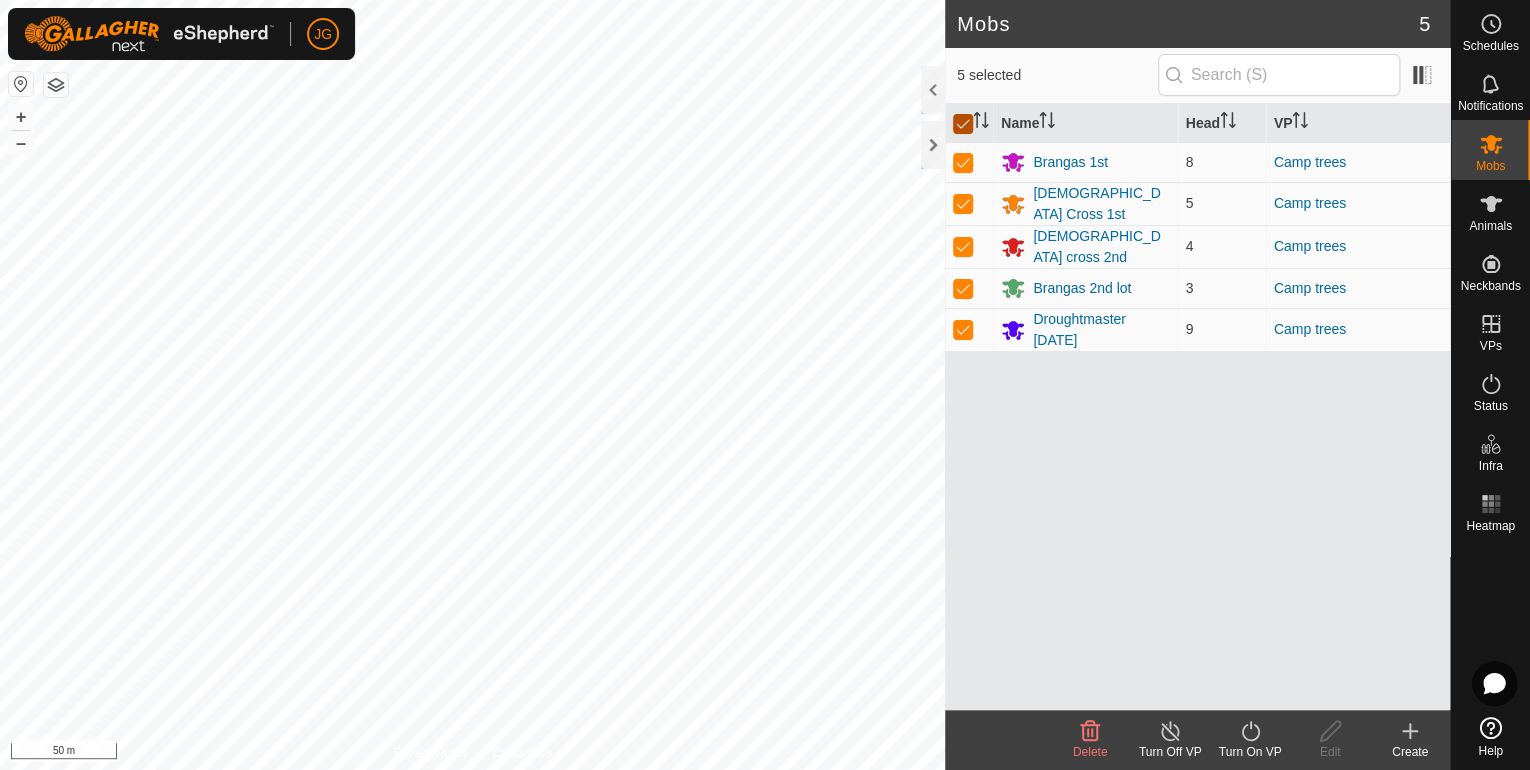 click at bounding box center (963, 124) 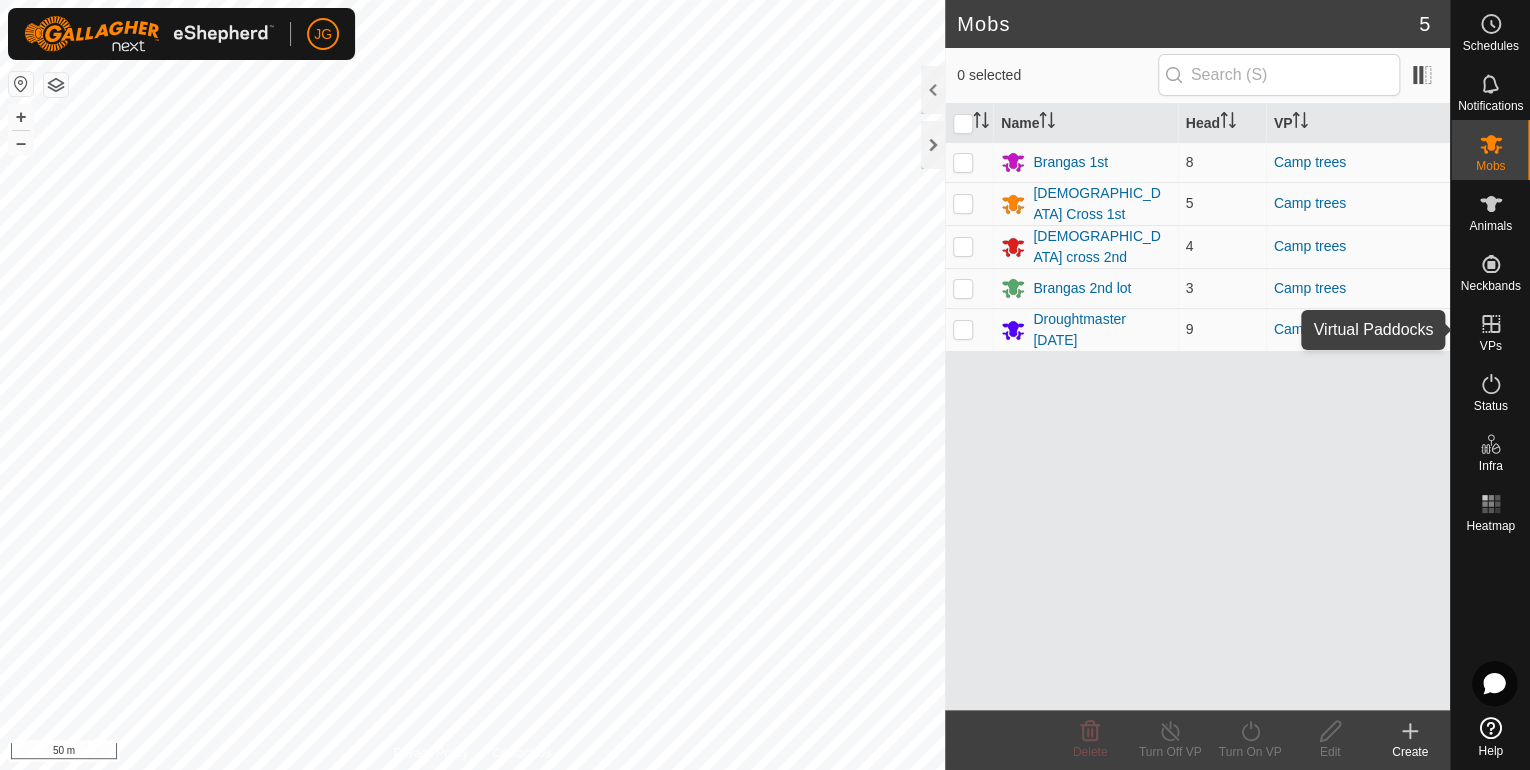 drag, startPoint x: 1491, startPoint y: 322, endPoint x: 1456, endPoint y: 345, distance: 41.880783 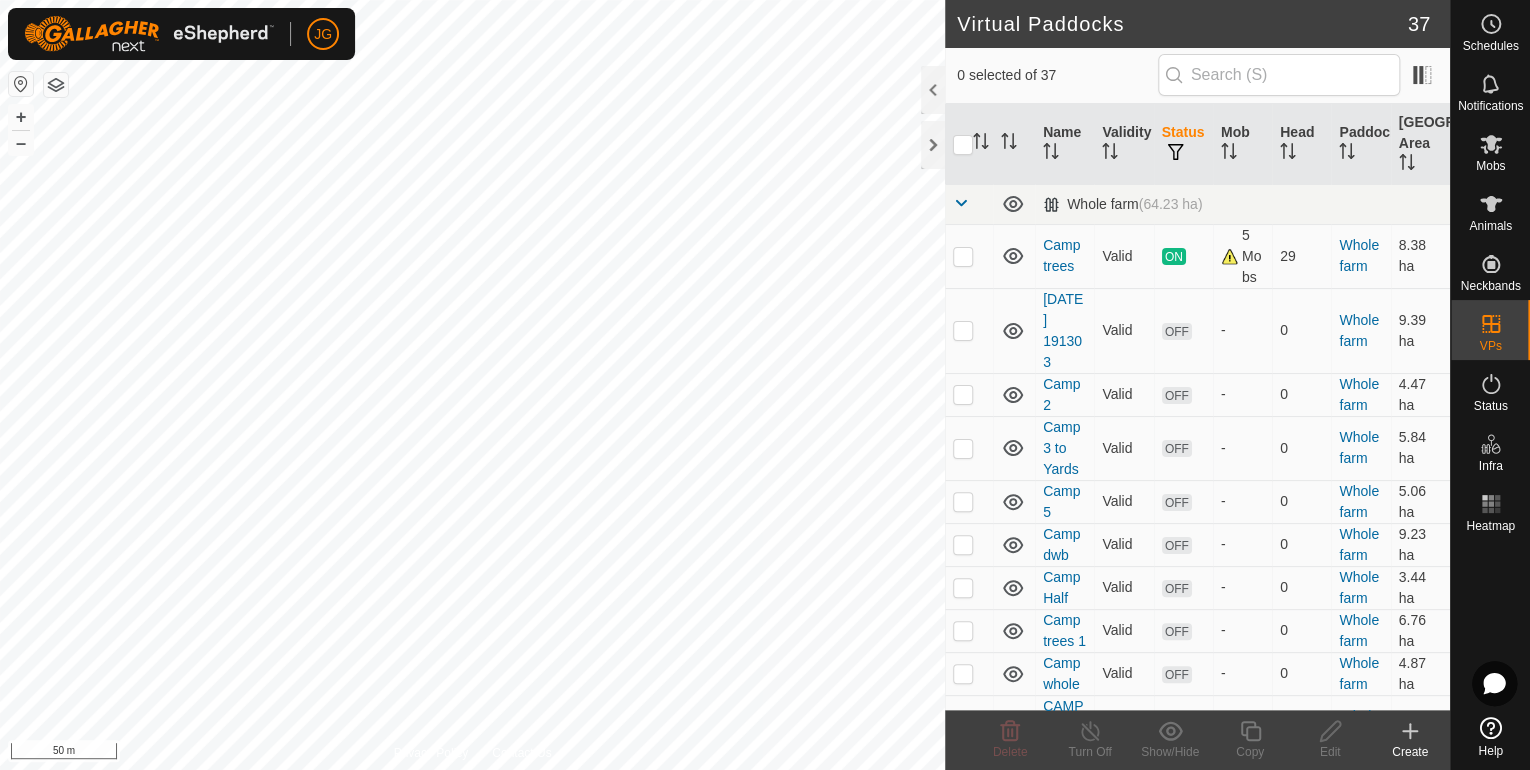 scroll, scrollTop: 0, scrollLeft: 0, axis: both 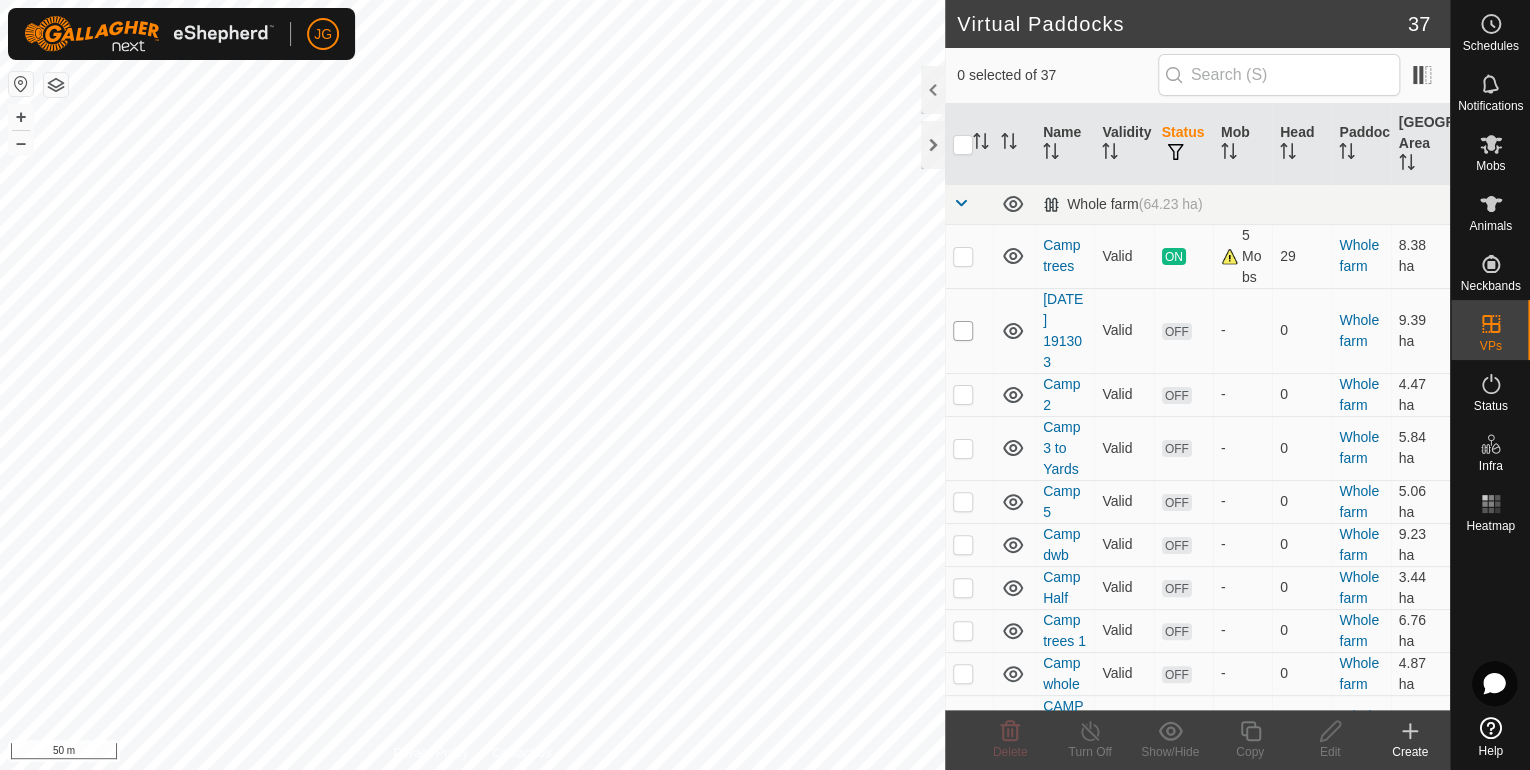 click at bounding box center [963, 331] 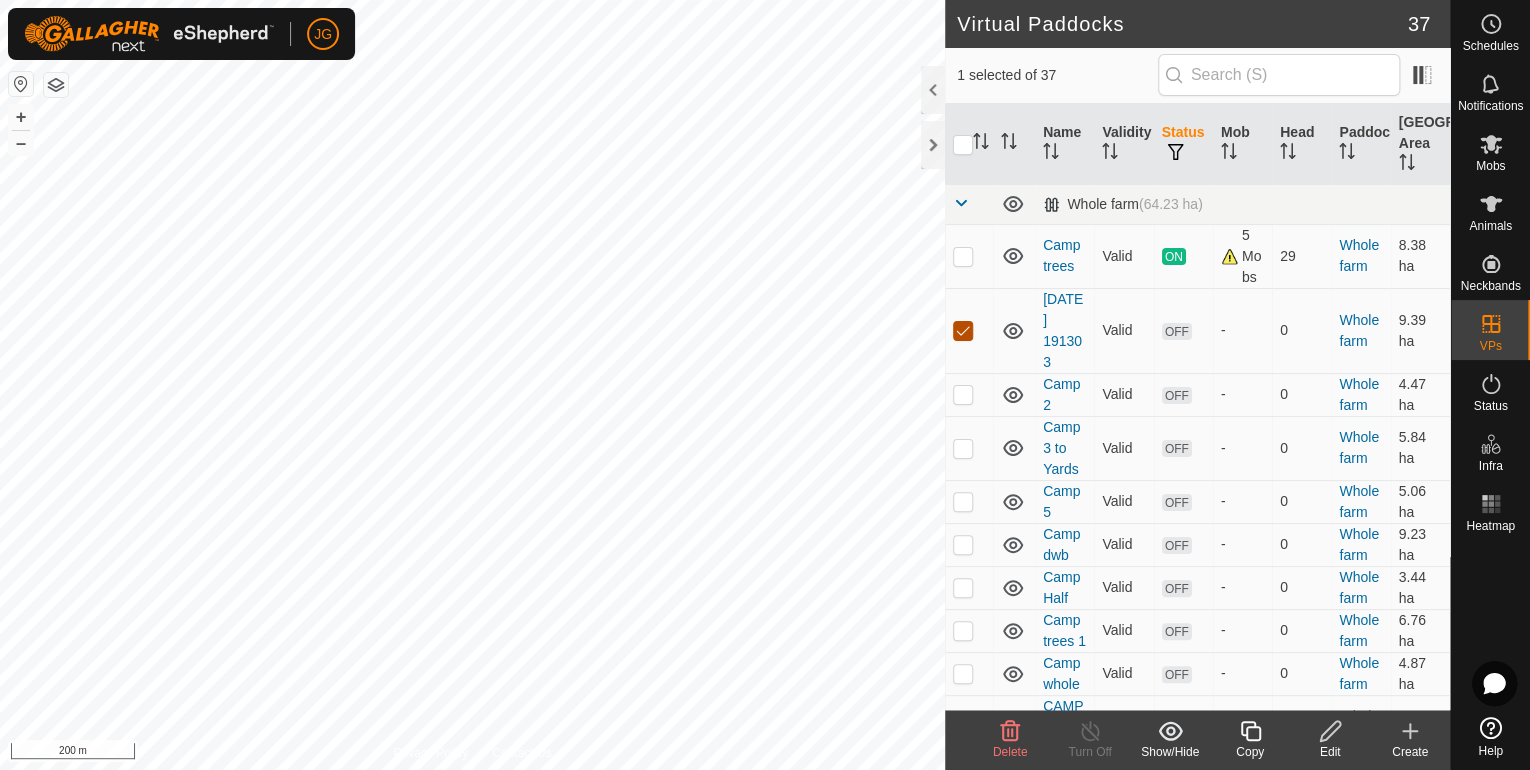 click at bounding box center (963, 331) 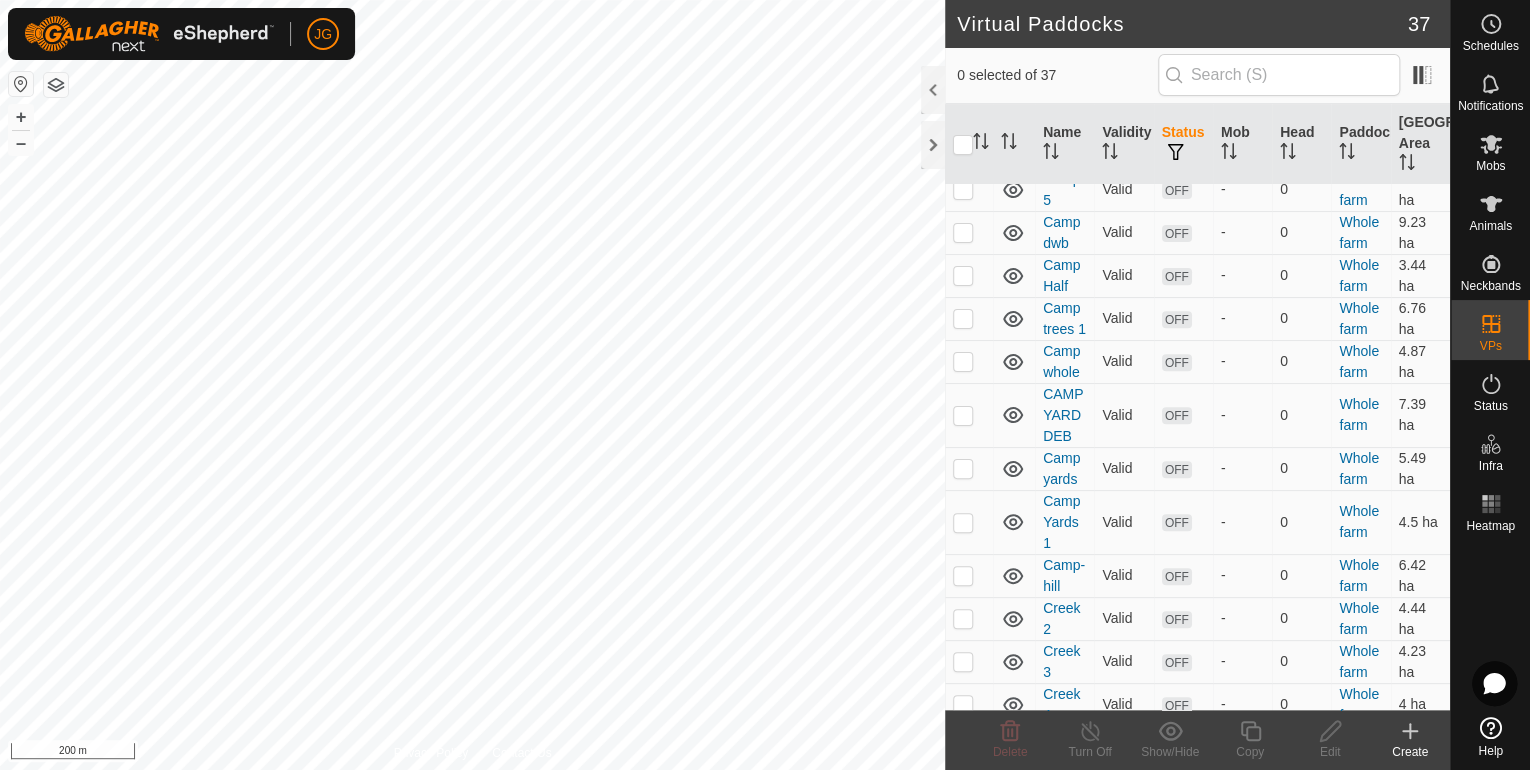 scroll, scrollTop: 320, scrollLeft: 0, axis: vertical 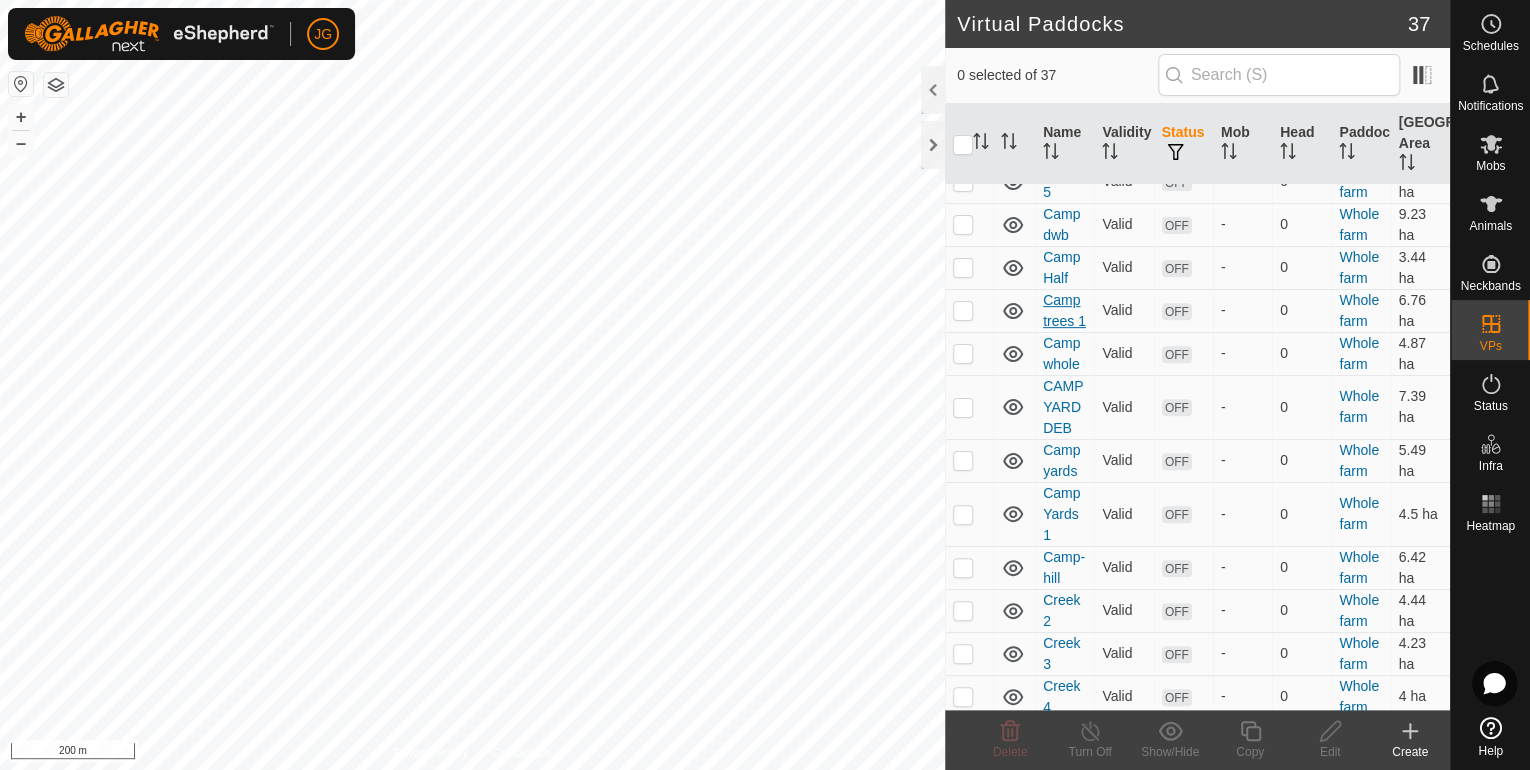 click on "Camp trees 1" at bounding box center [1064, 310] 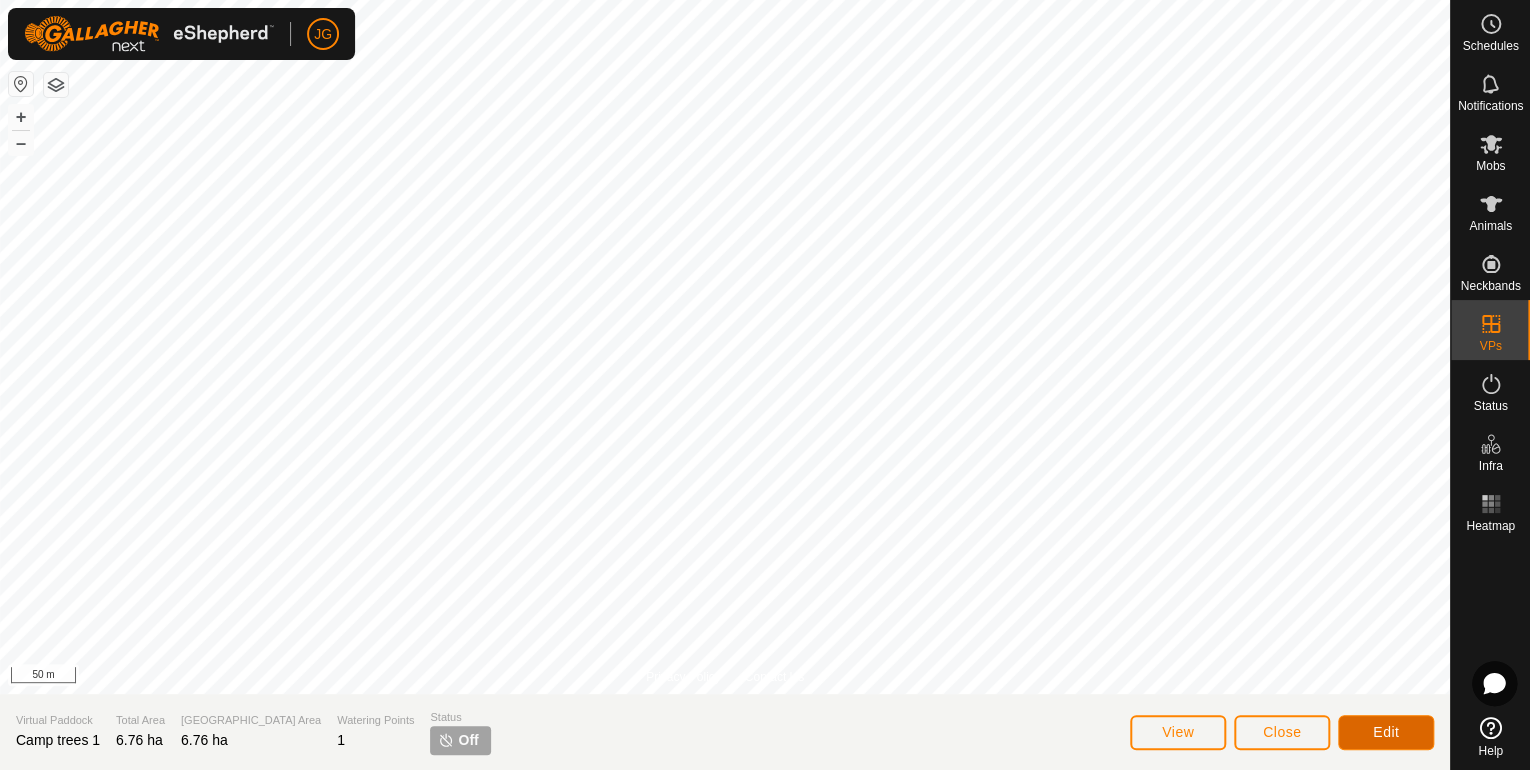 click on "Edit" 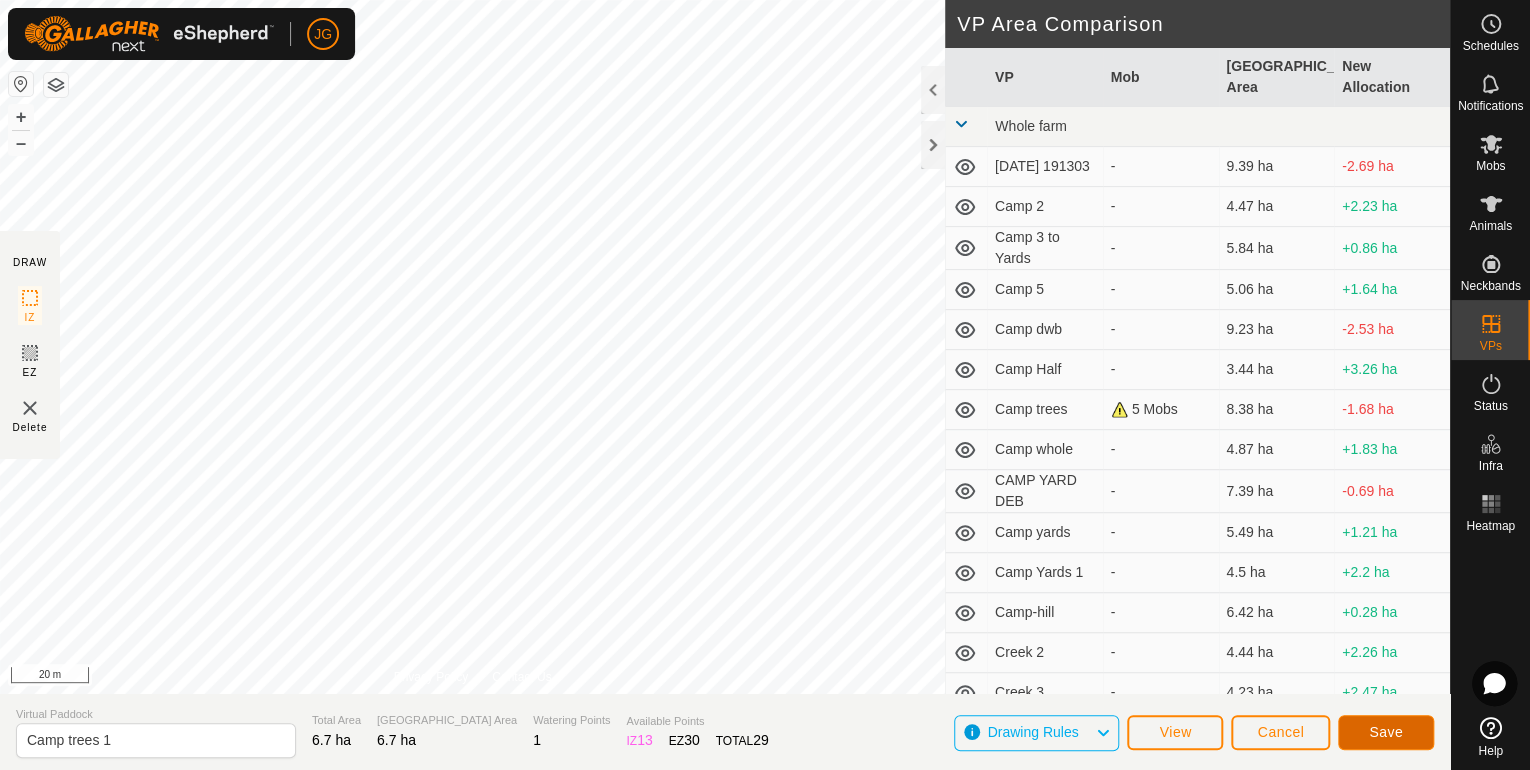 click on "Save" 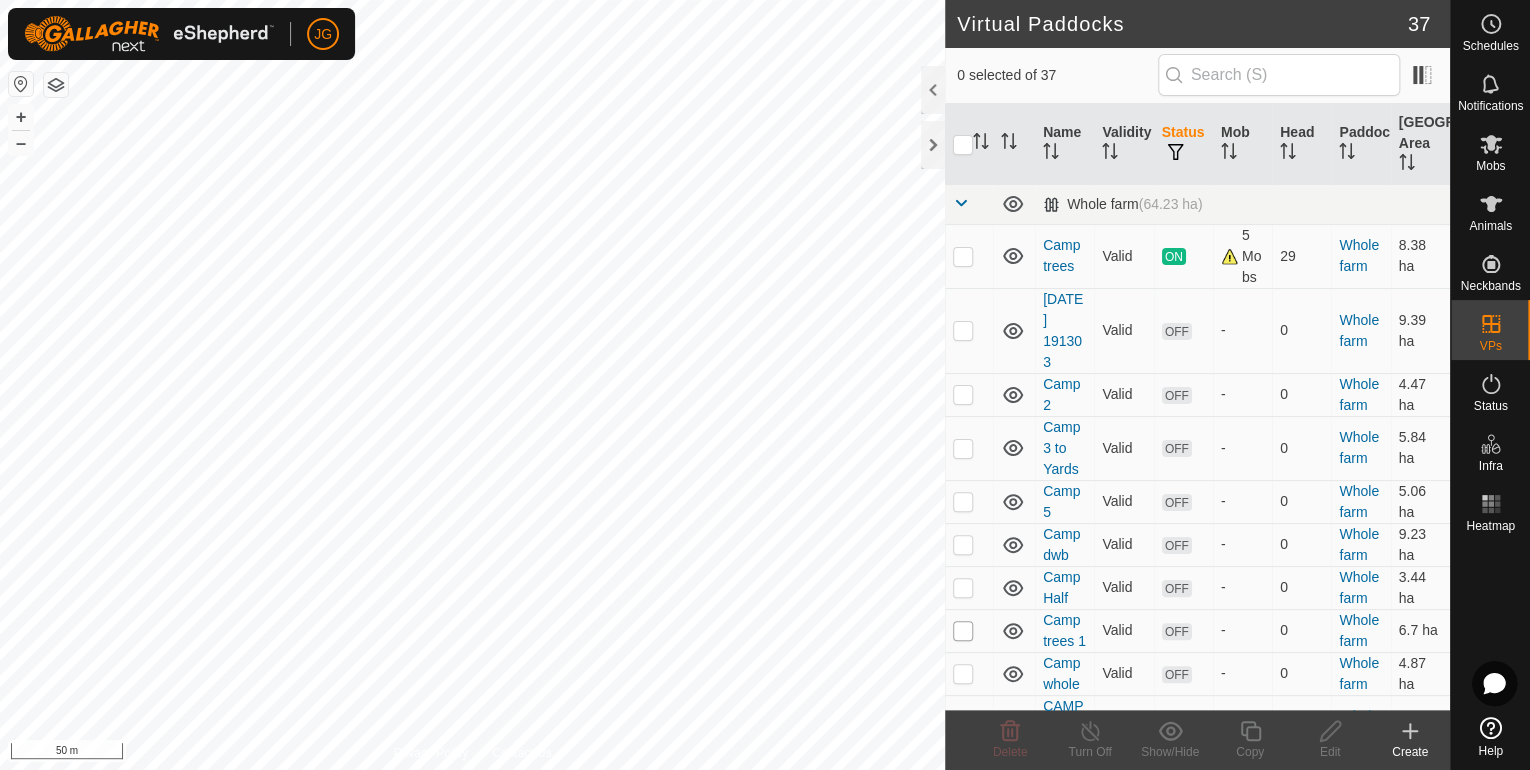 click at bounding box center [963, 631] 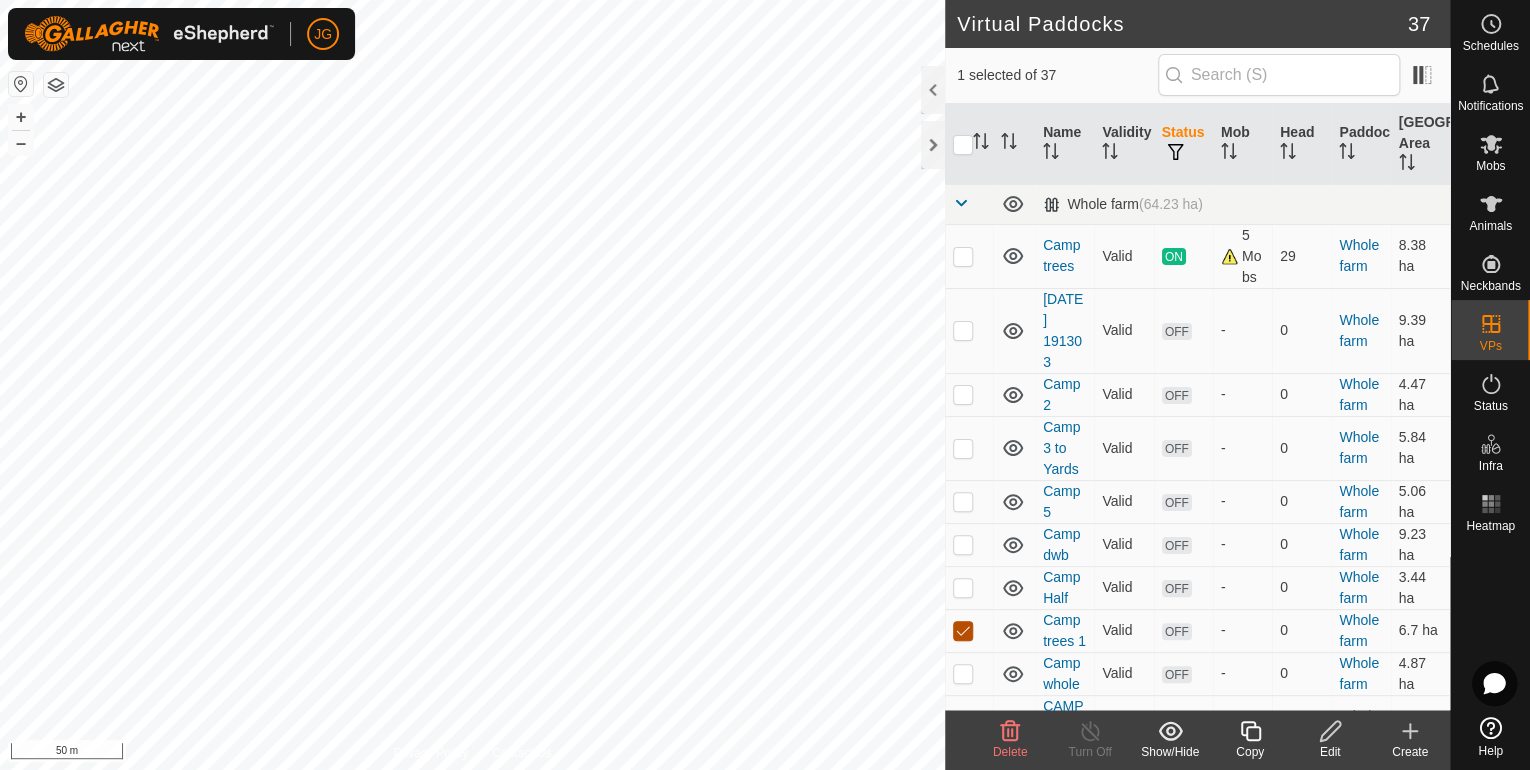click at bounding box center [963, 631] 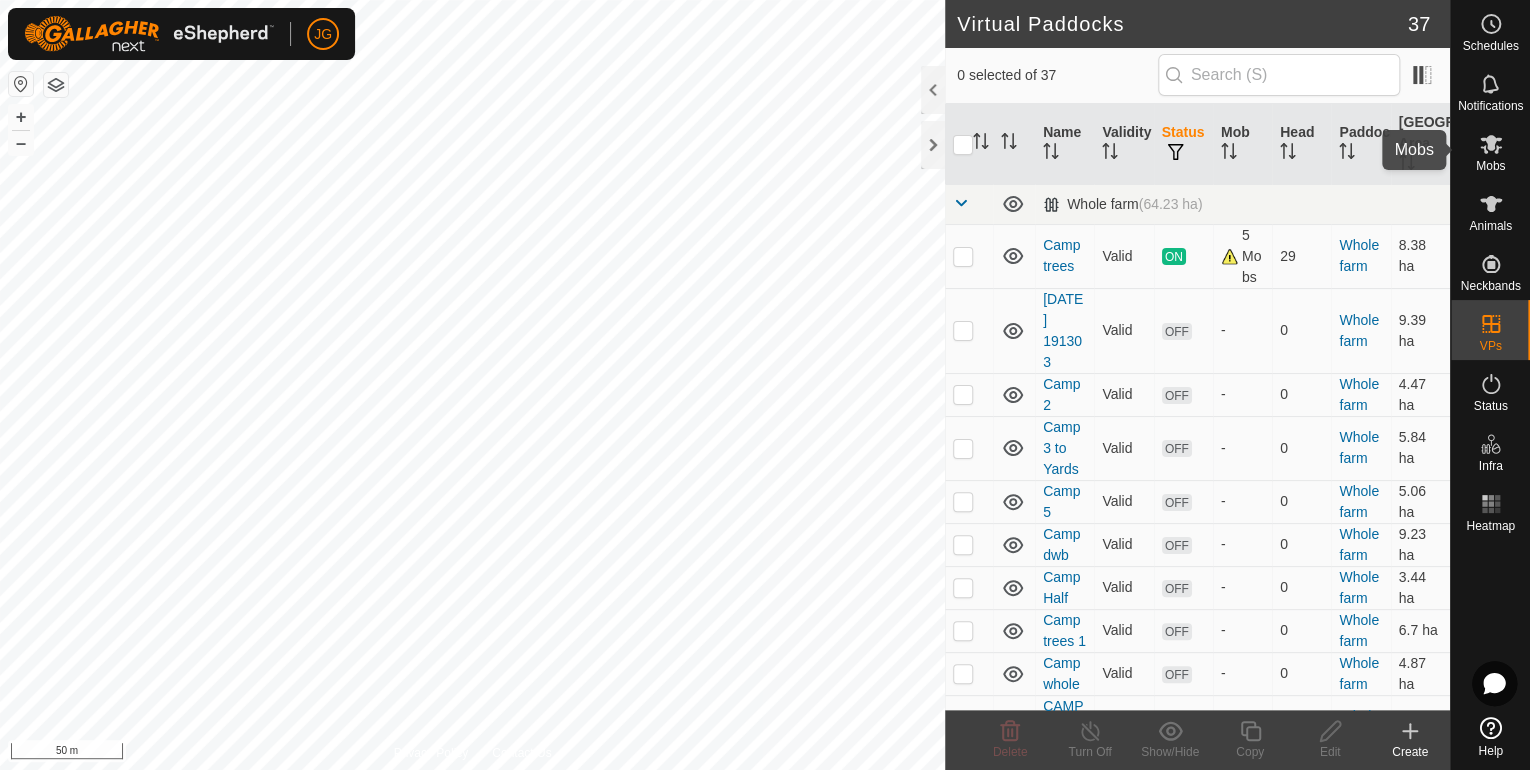 click 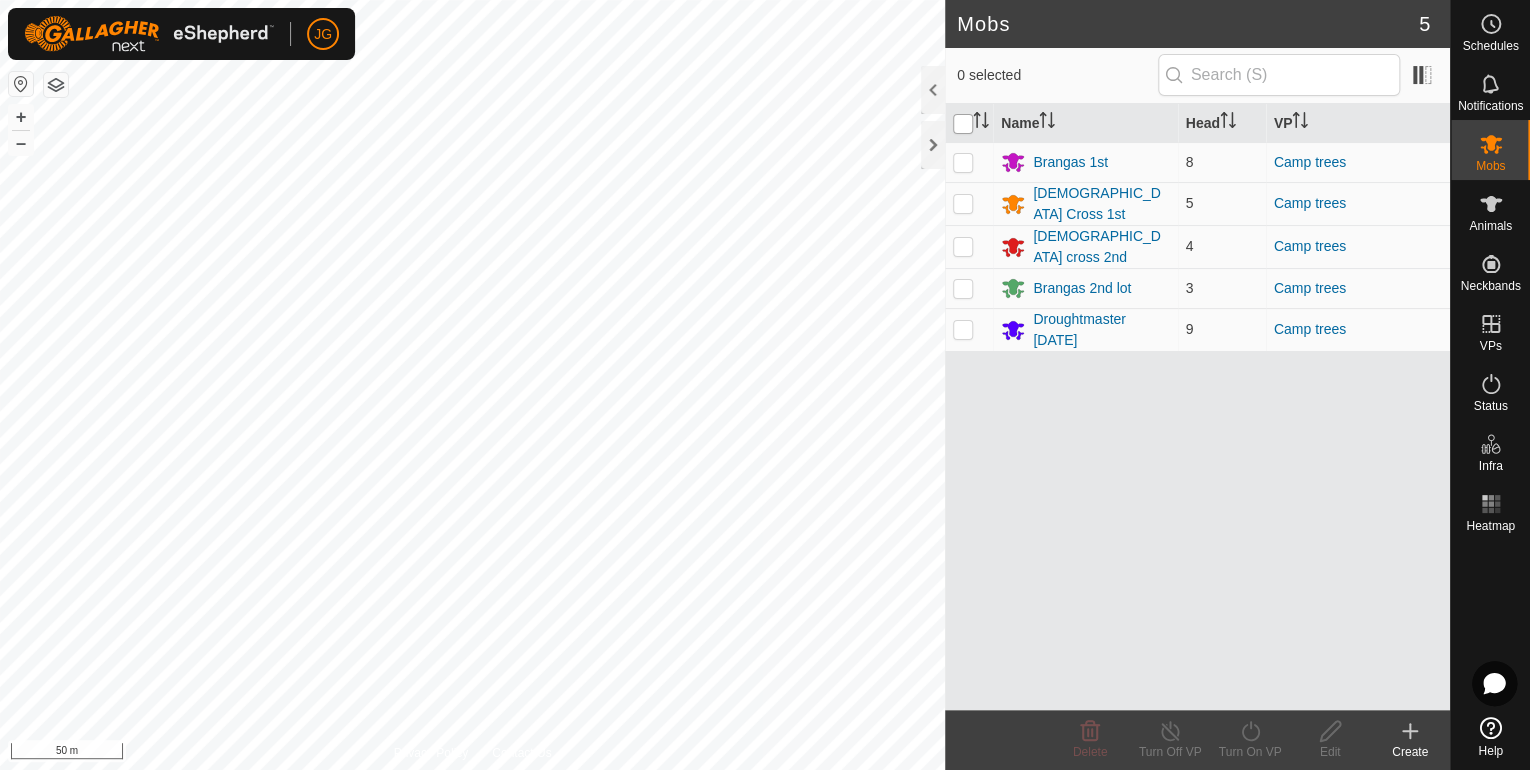 drag, startPoint x: 969, startPoint y: 127, endPoint x: 960, endPoint y: 140, distance: 15.811388 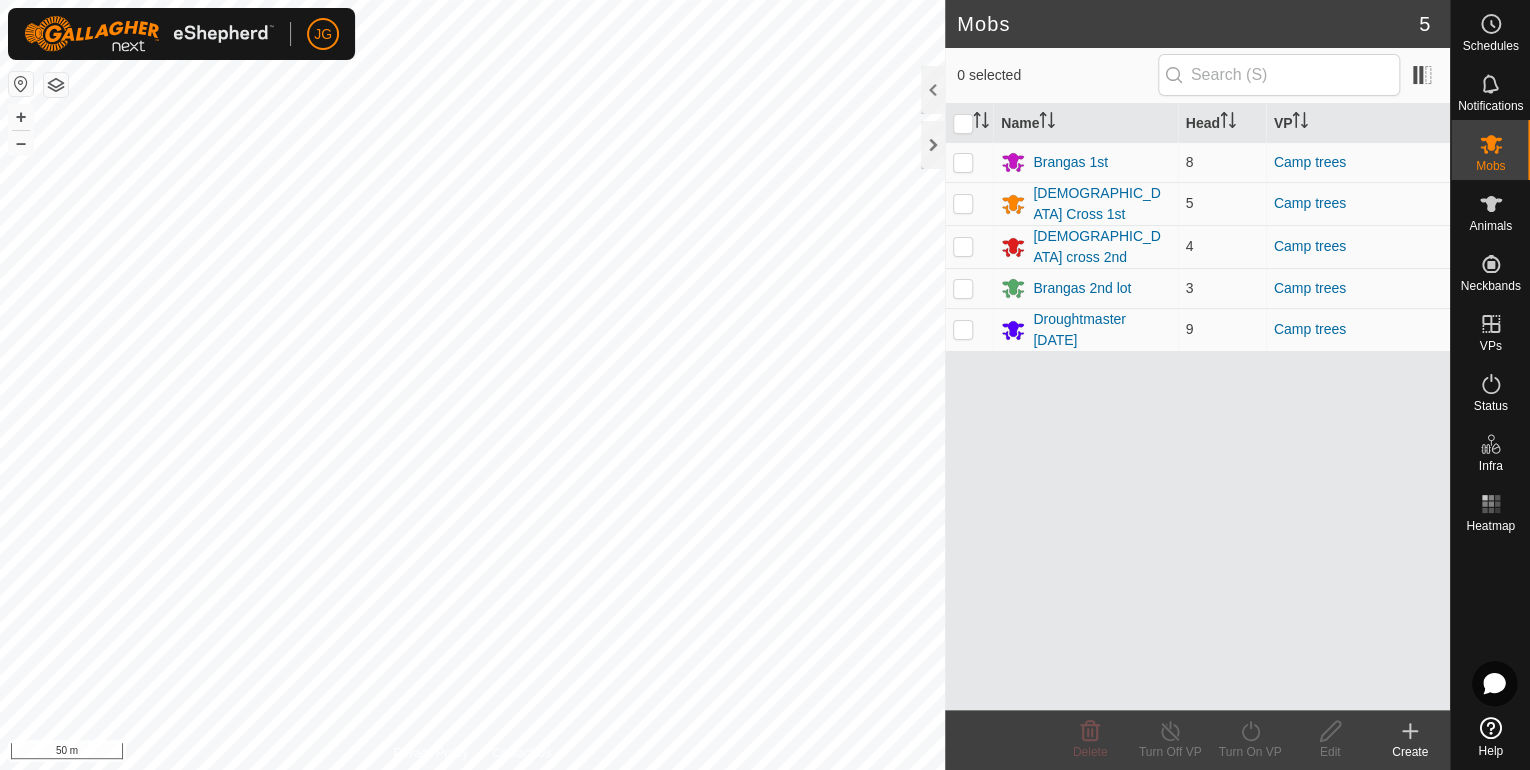 checkbox on "true" 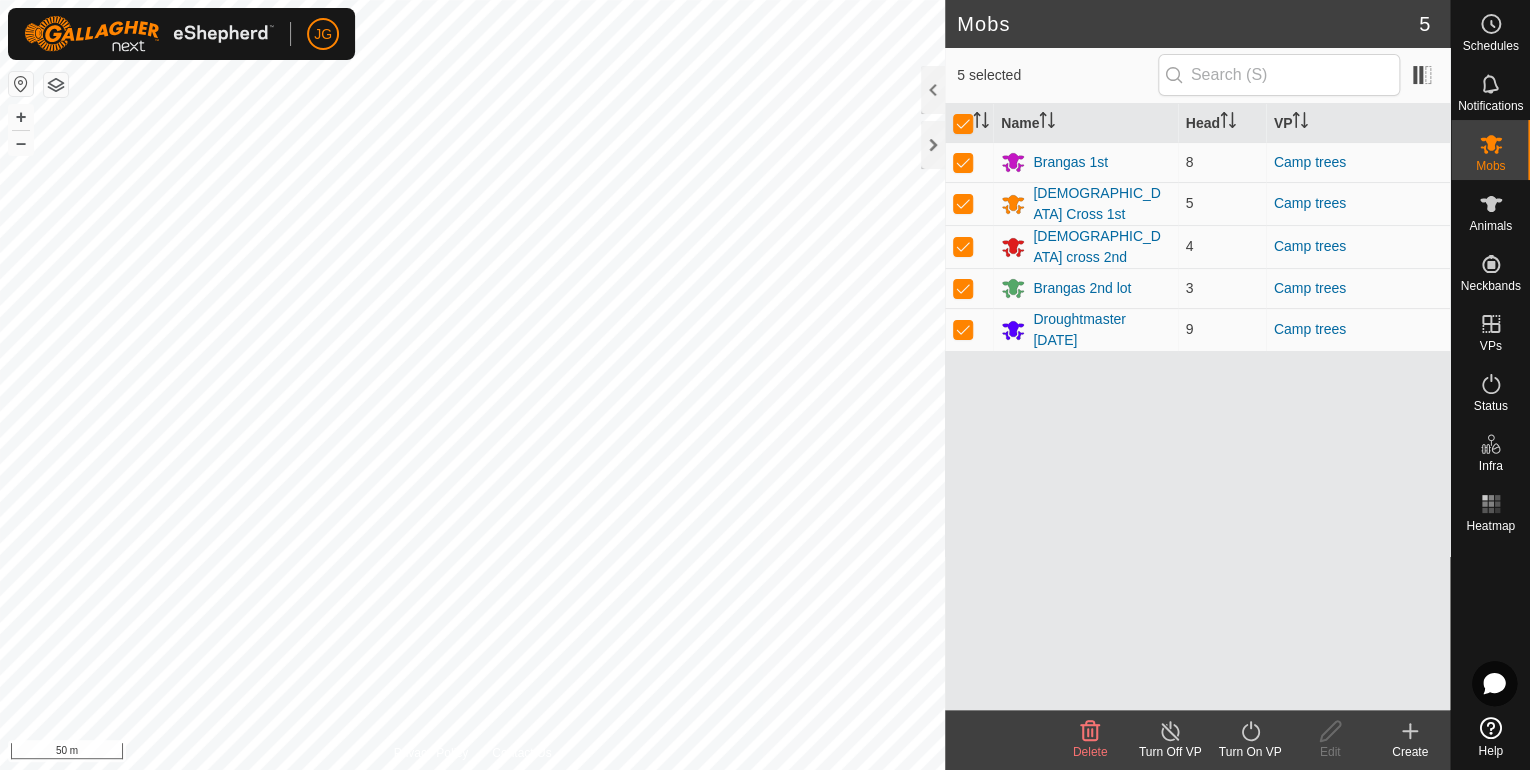 click 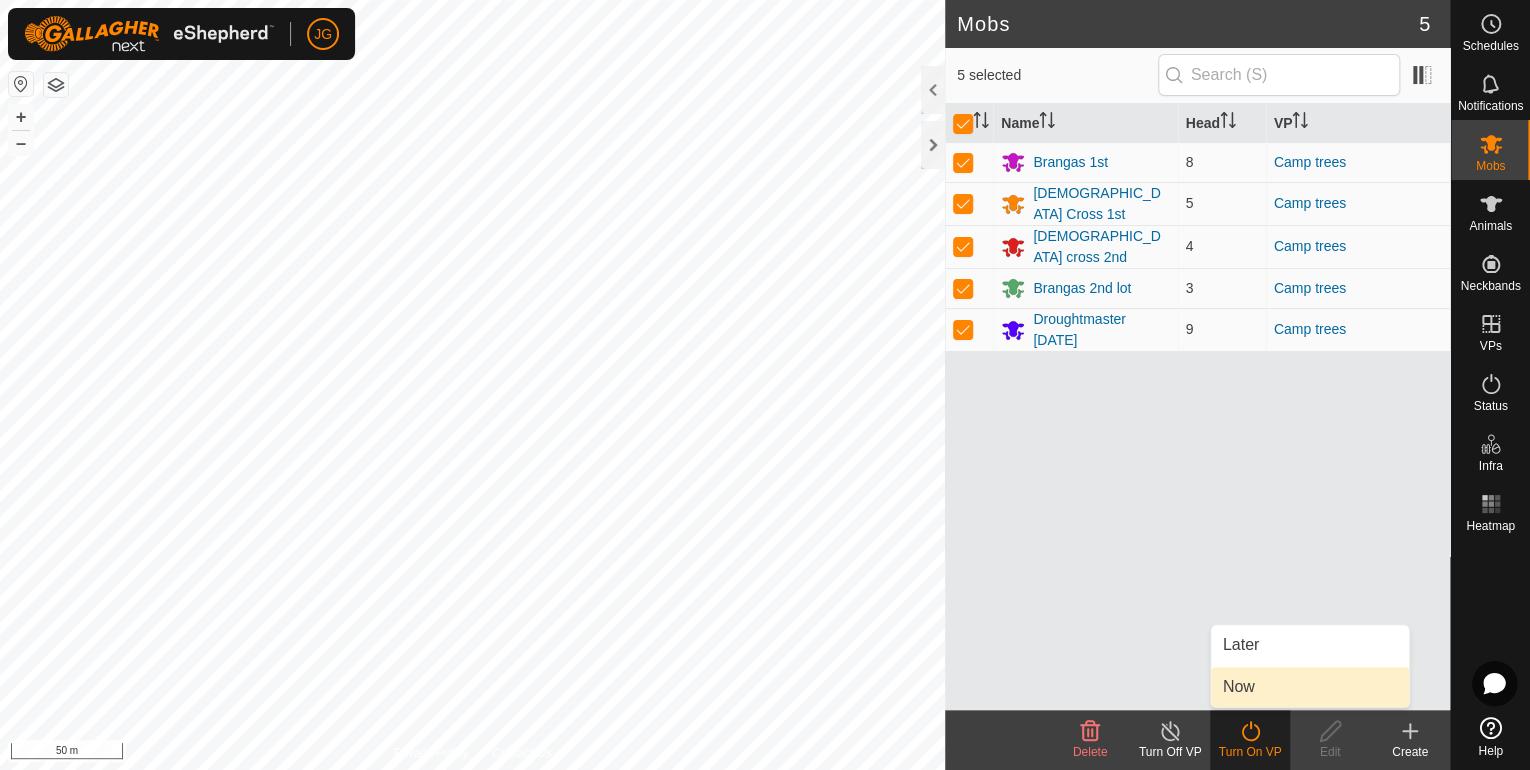 click on "Now" at bounding box center (1310, 687) 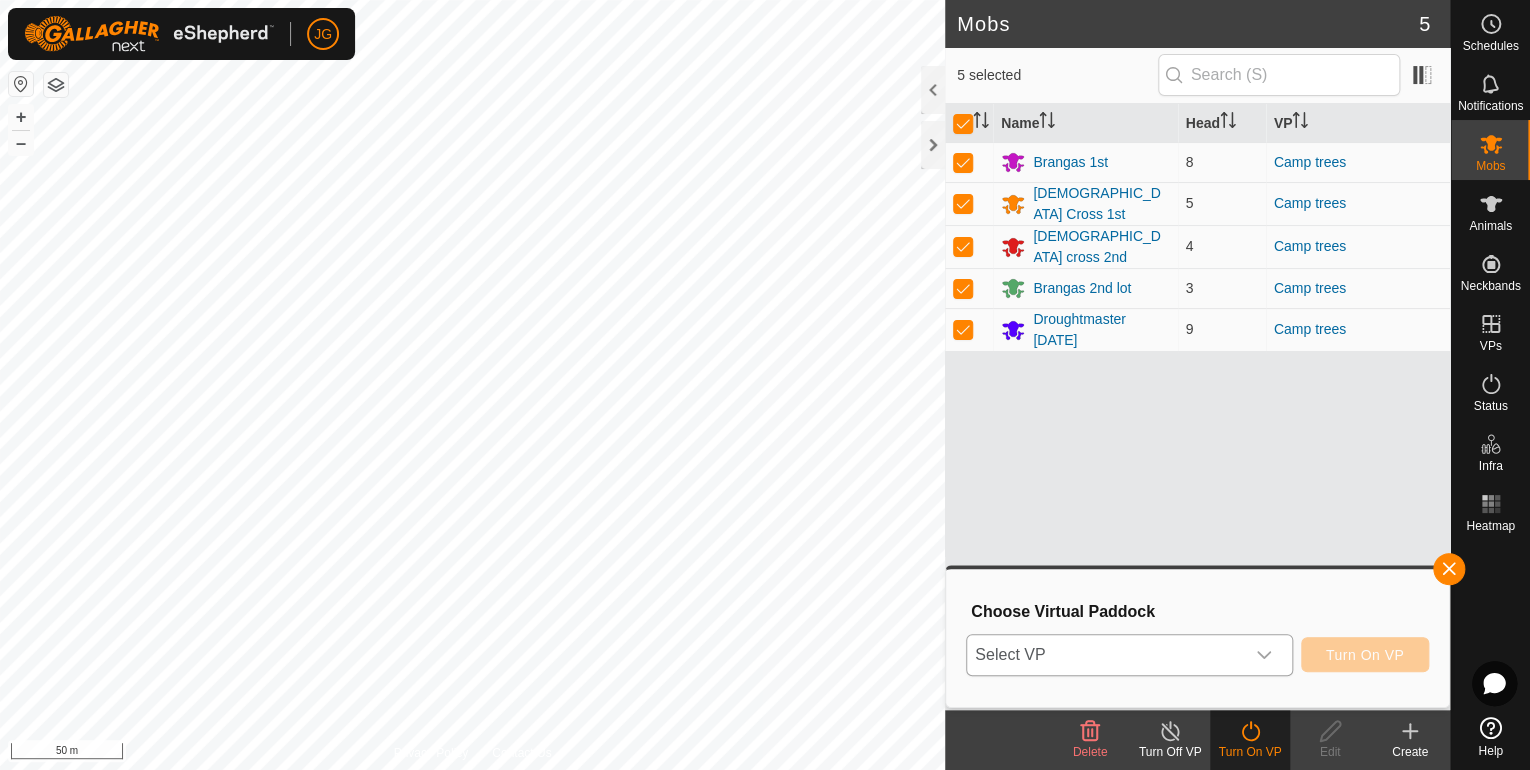 click 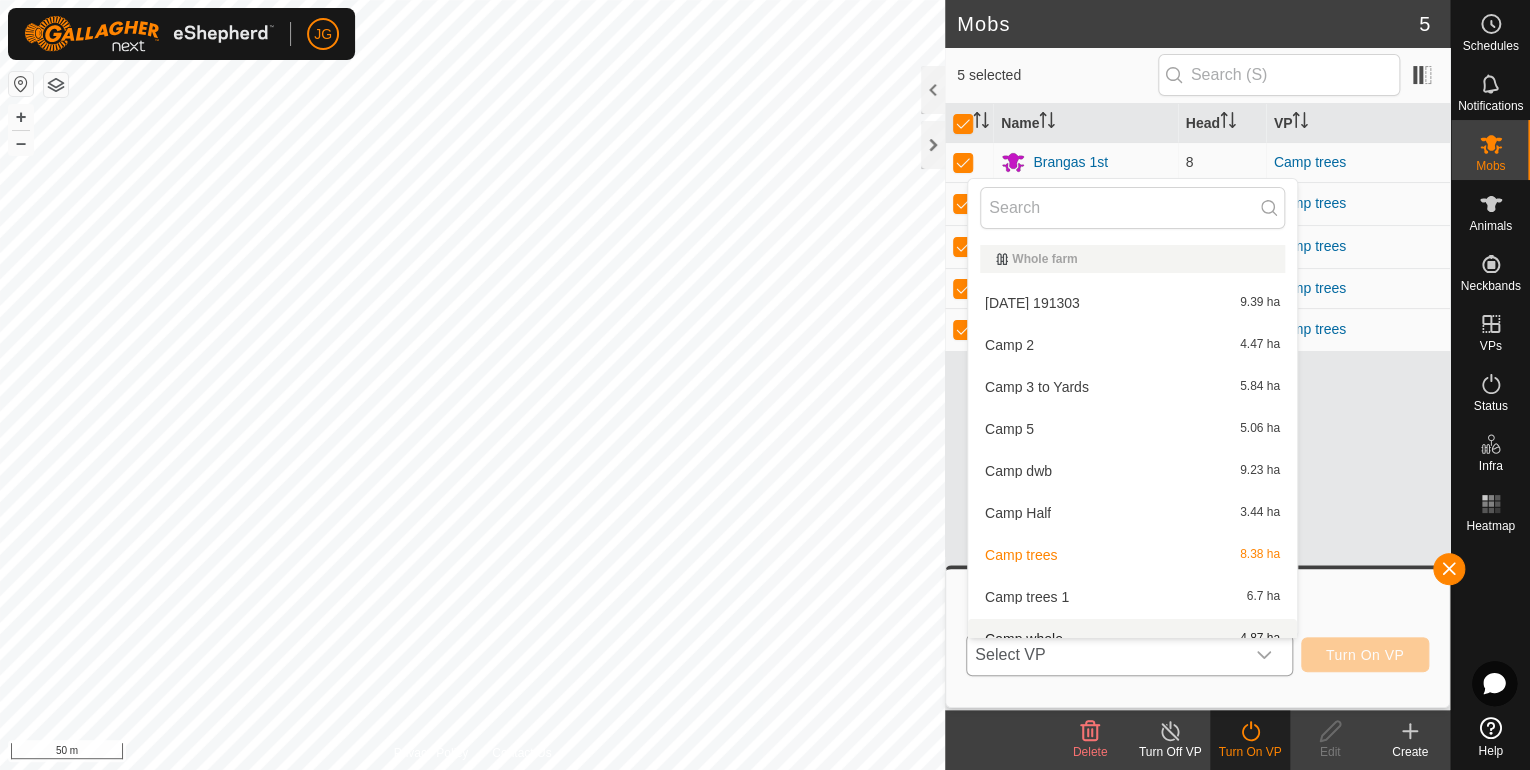 scroll, scrollTop: 22, scrollLeft: 0, axis: vertical 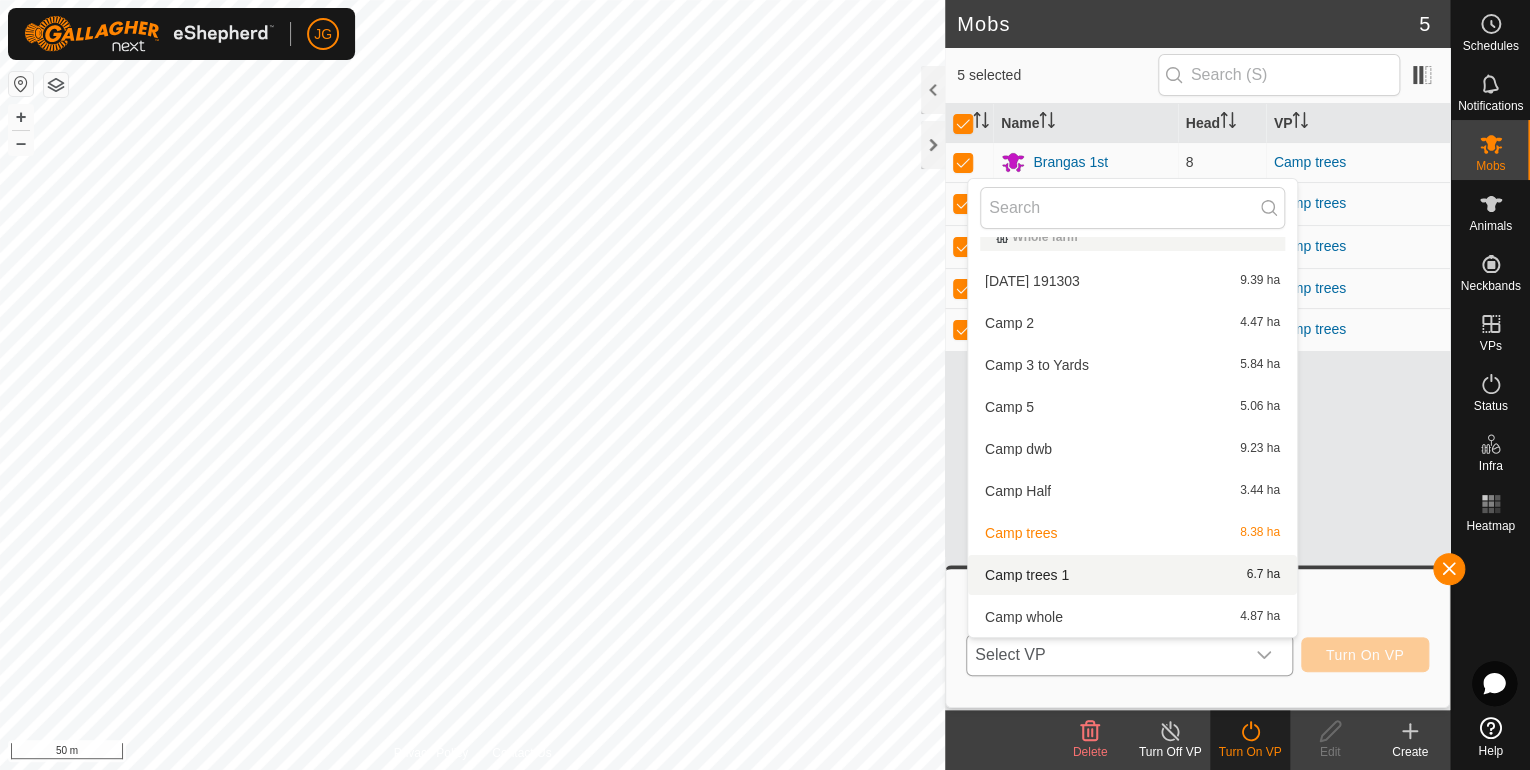 click on "Camp trees 1  6.7 ha" at bounding box center [1132, 575] 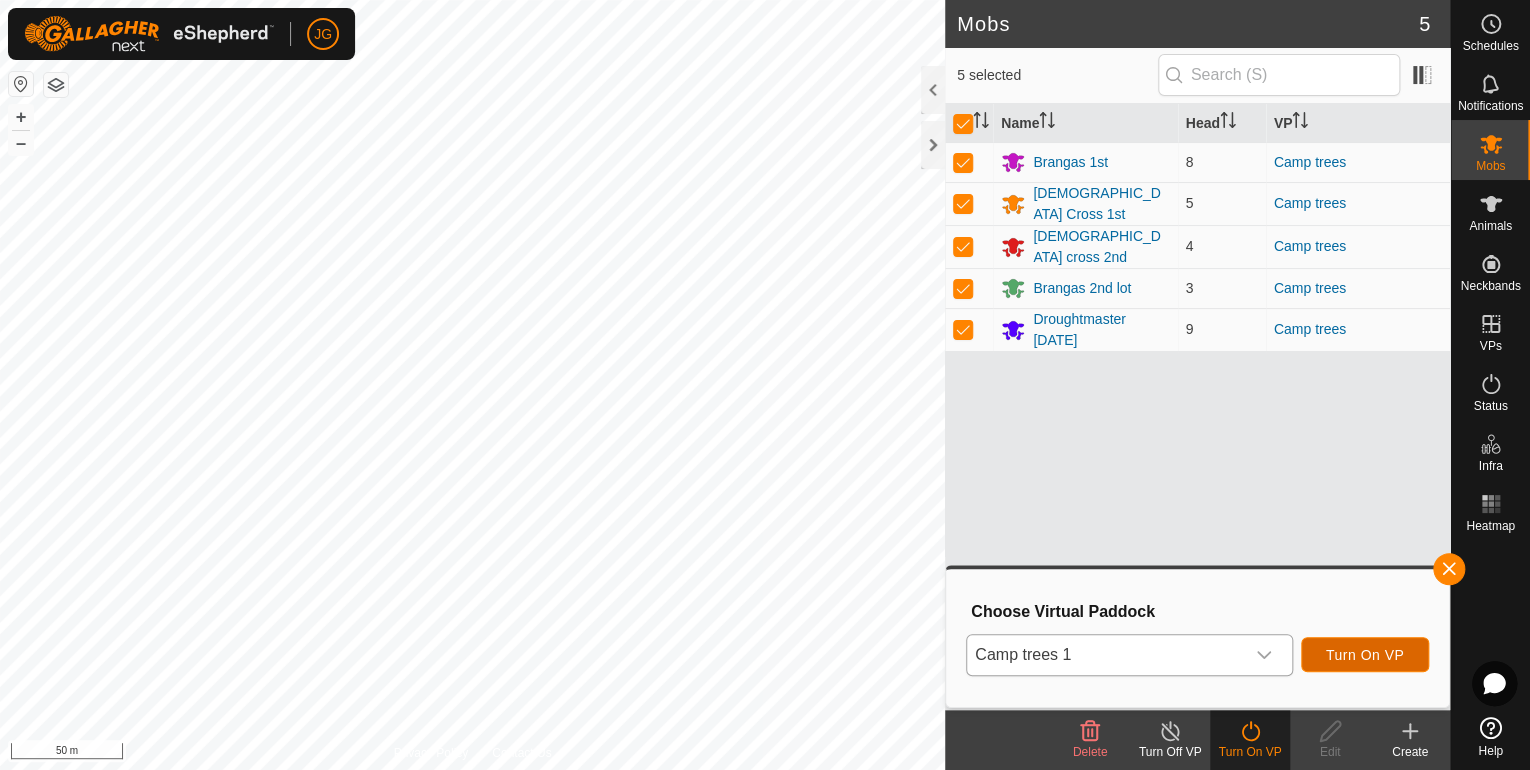 click on "Turn On VP" at bounding box center [1365, 655] 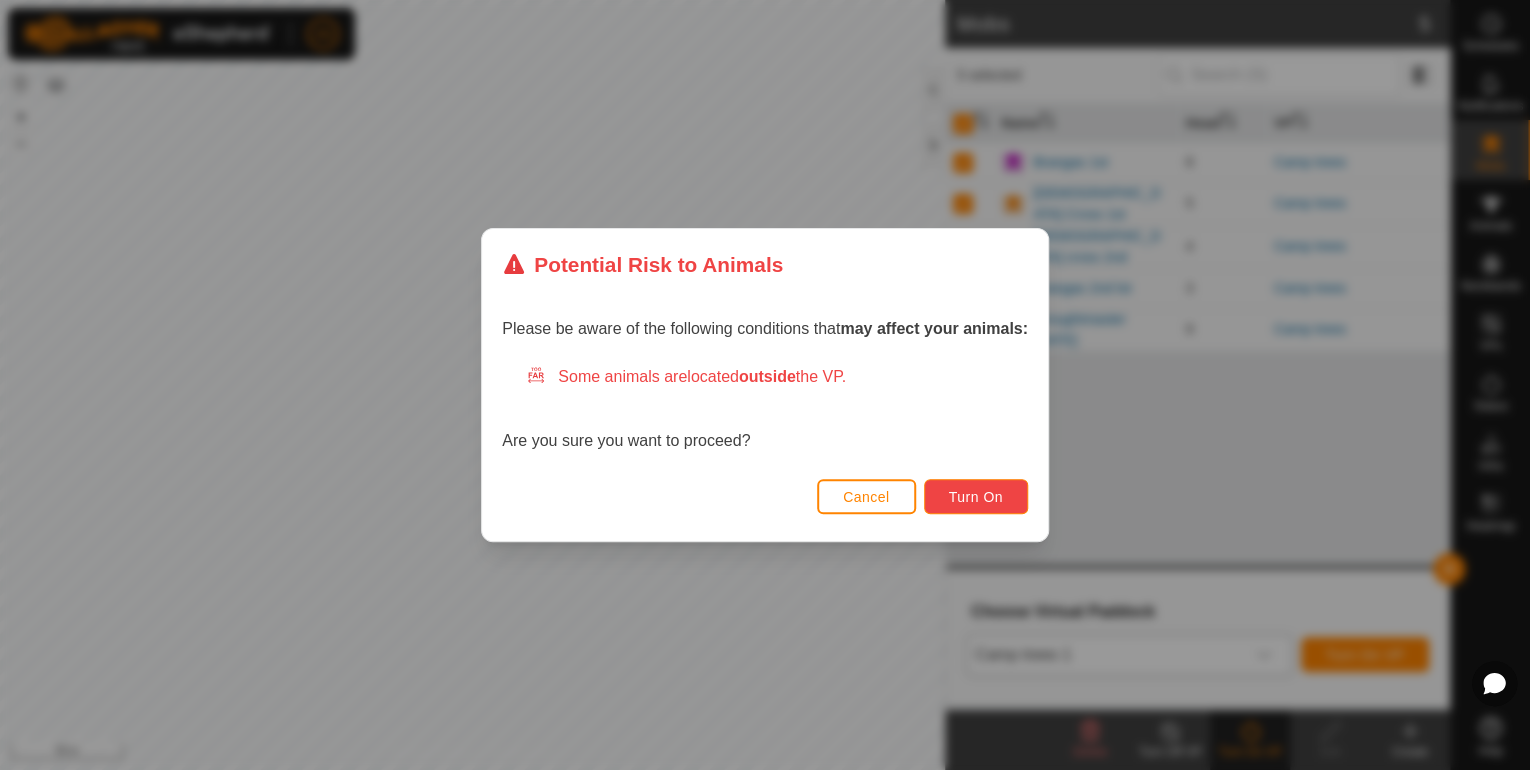 click on "Turn On" at bounding box center (976, 497) 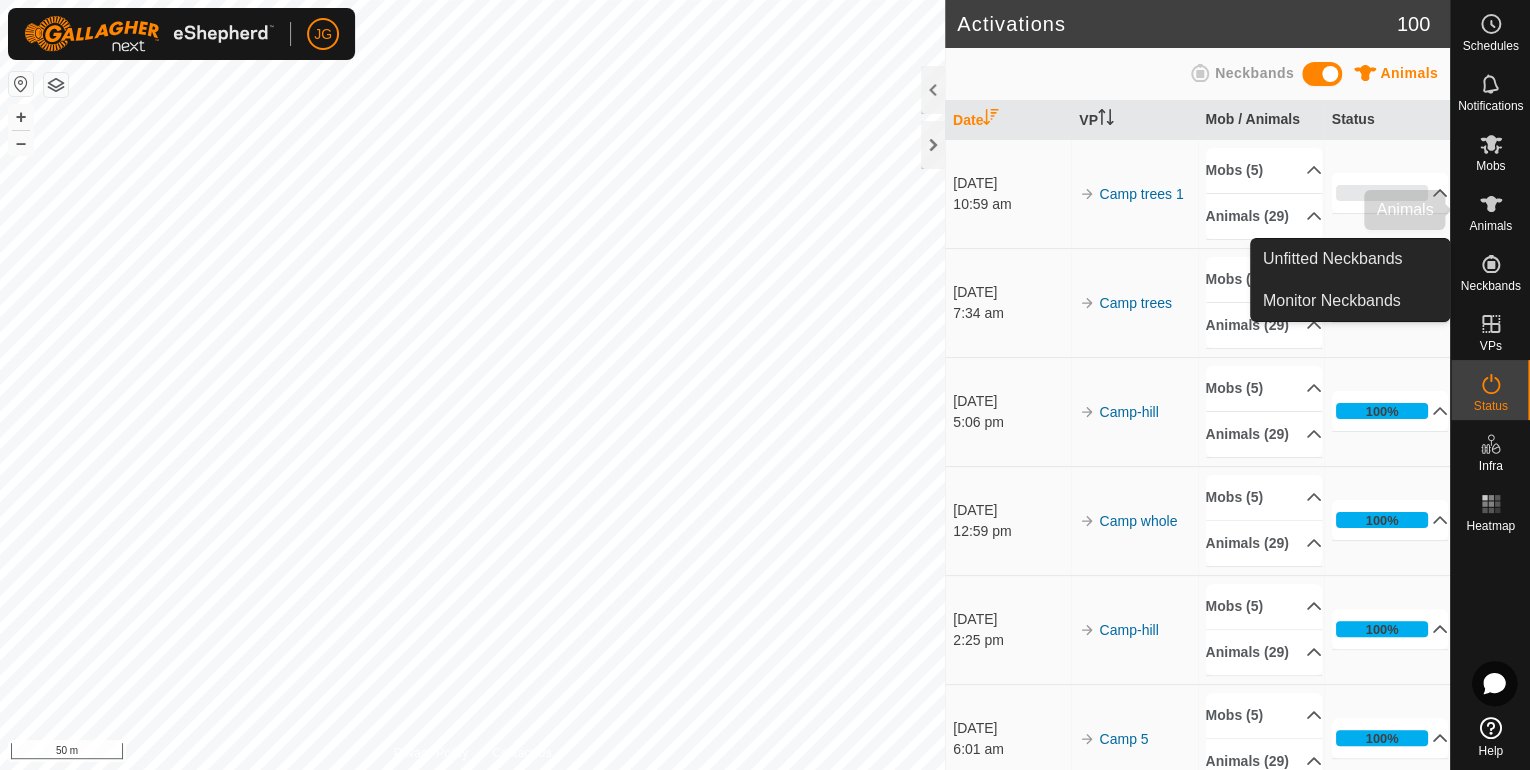 click at bounding box center (1491, 204) 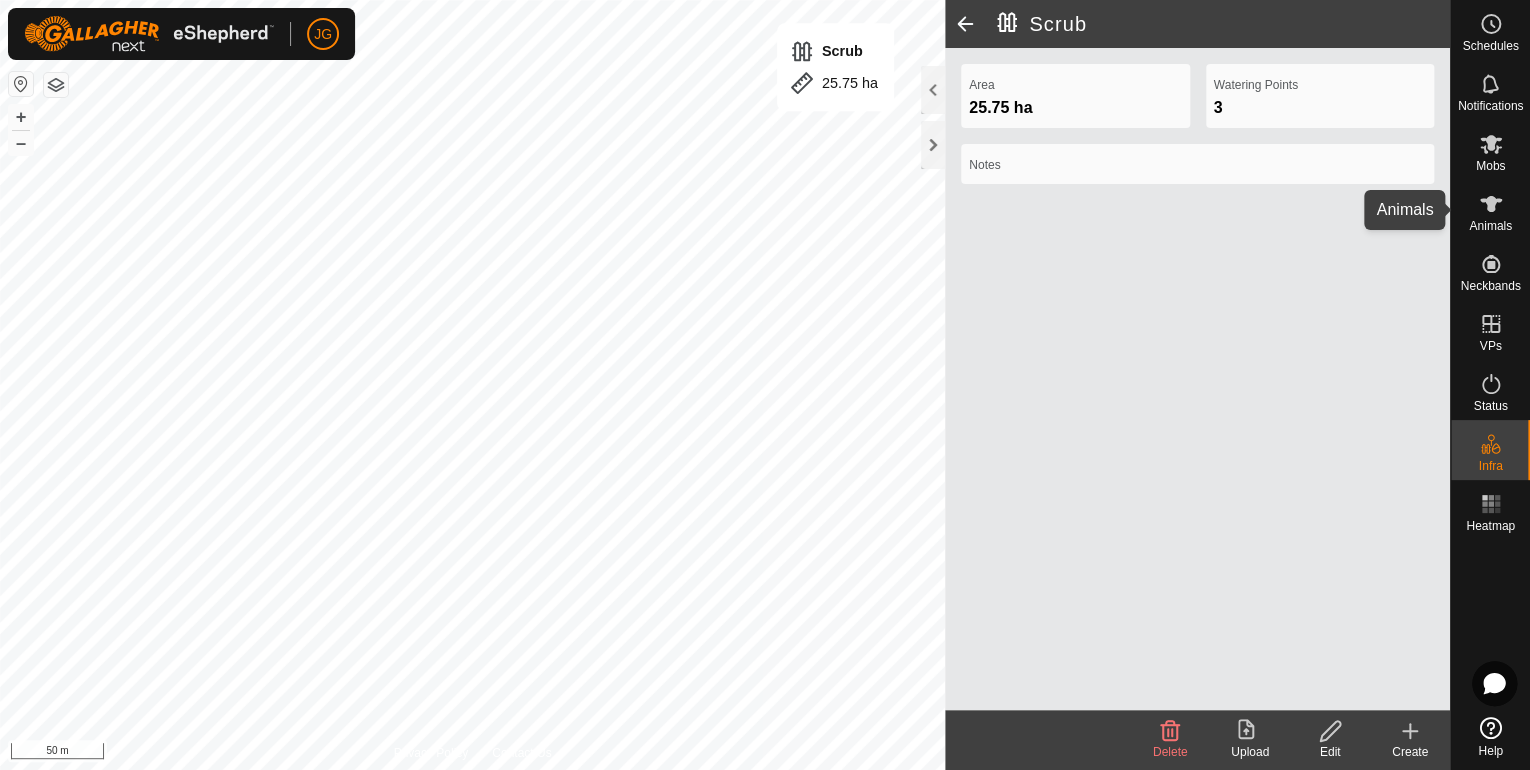 click on "Animals" at bounding box center (1490, 226) 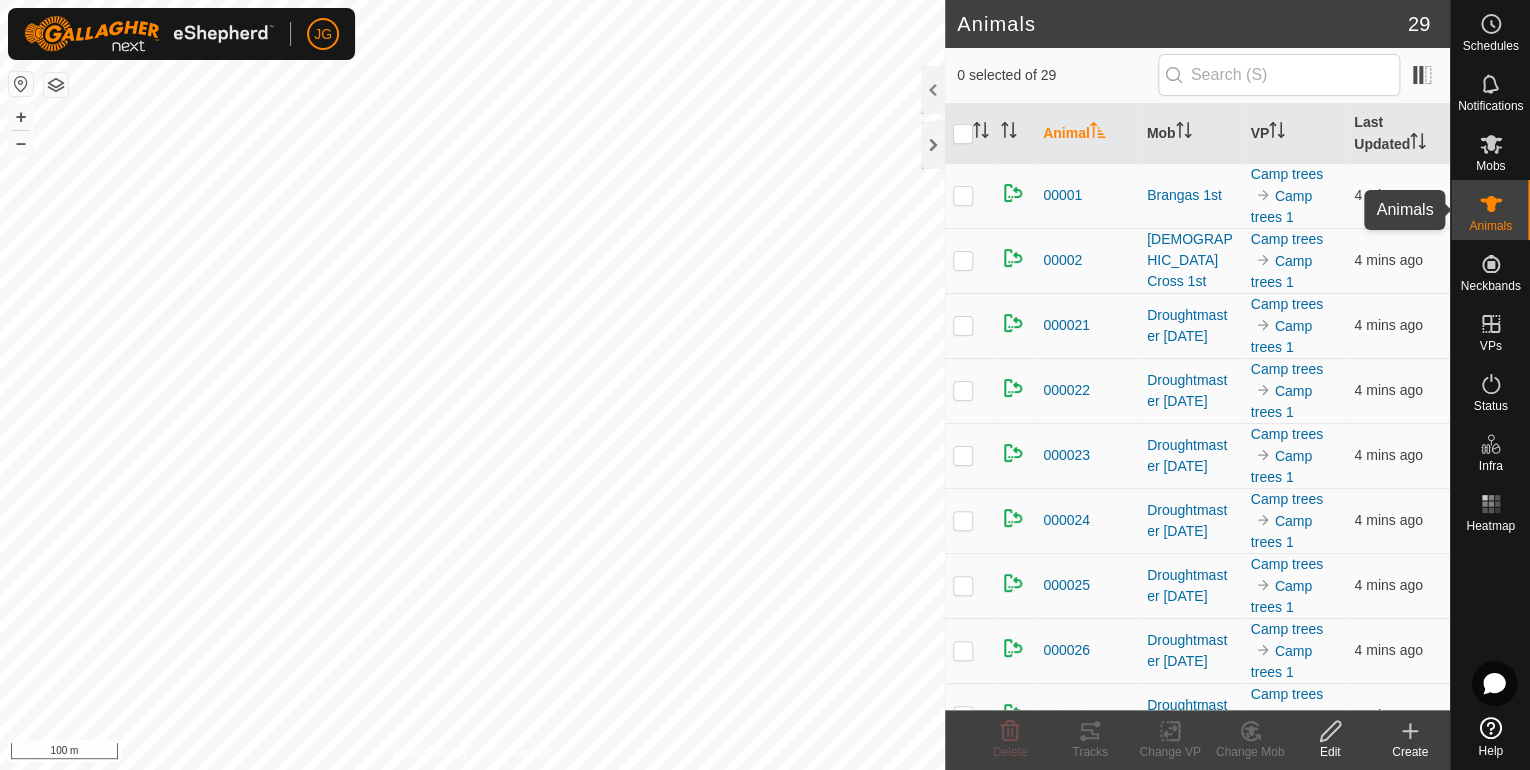 click 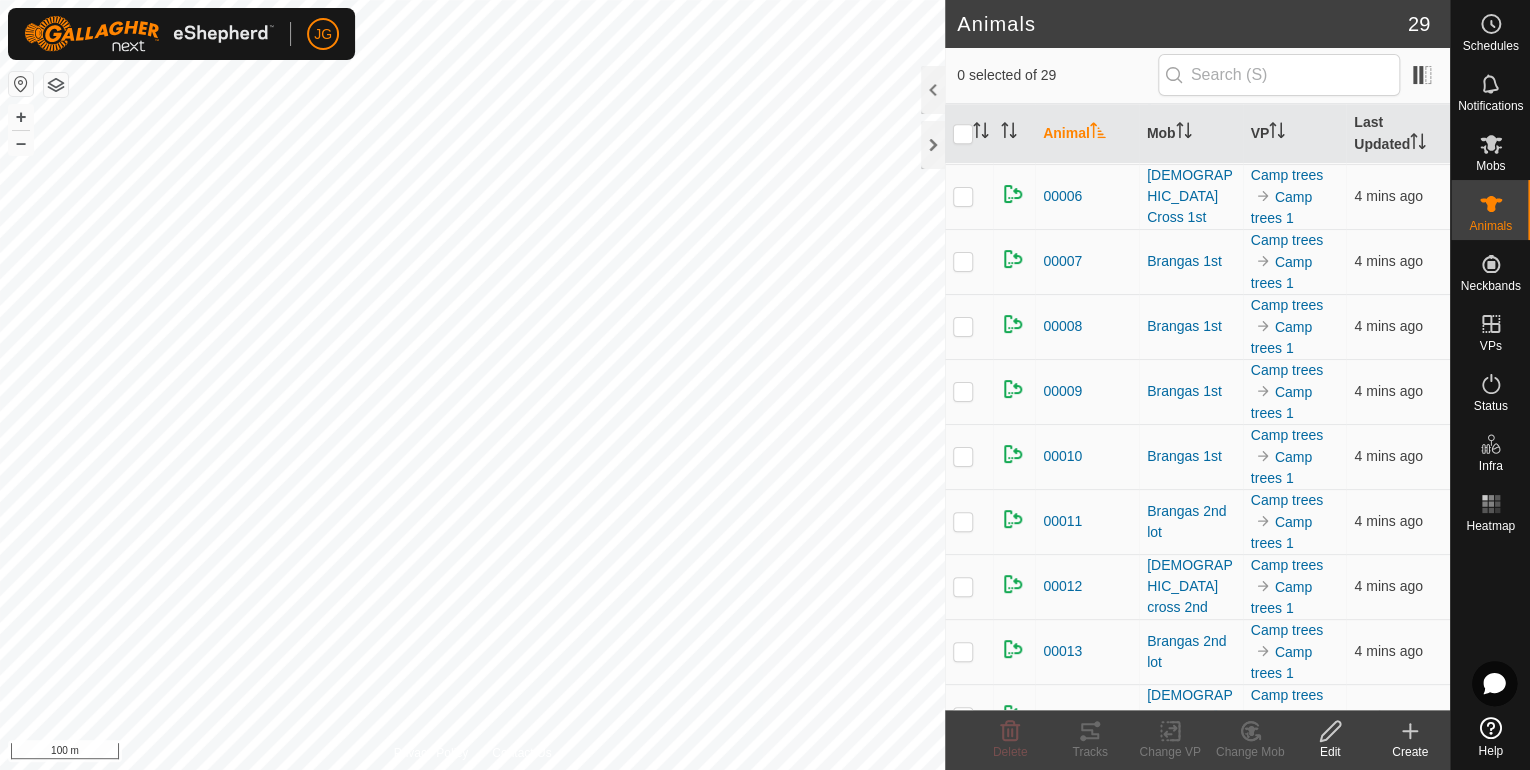 scroll, scrollTop: 1120, scrollLeft: 0, axis: vertical 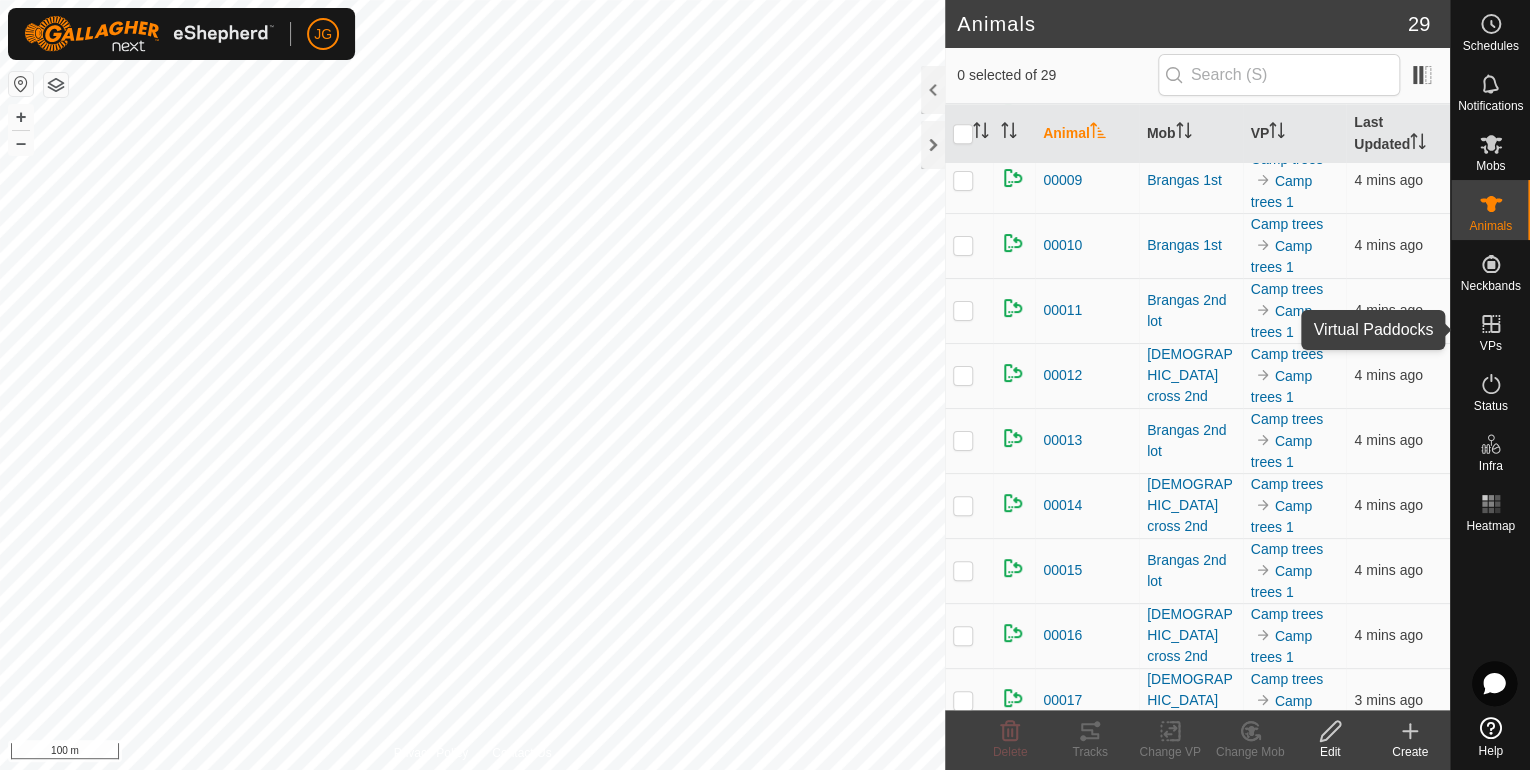 click 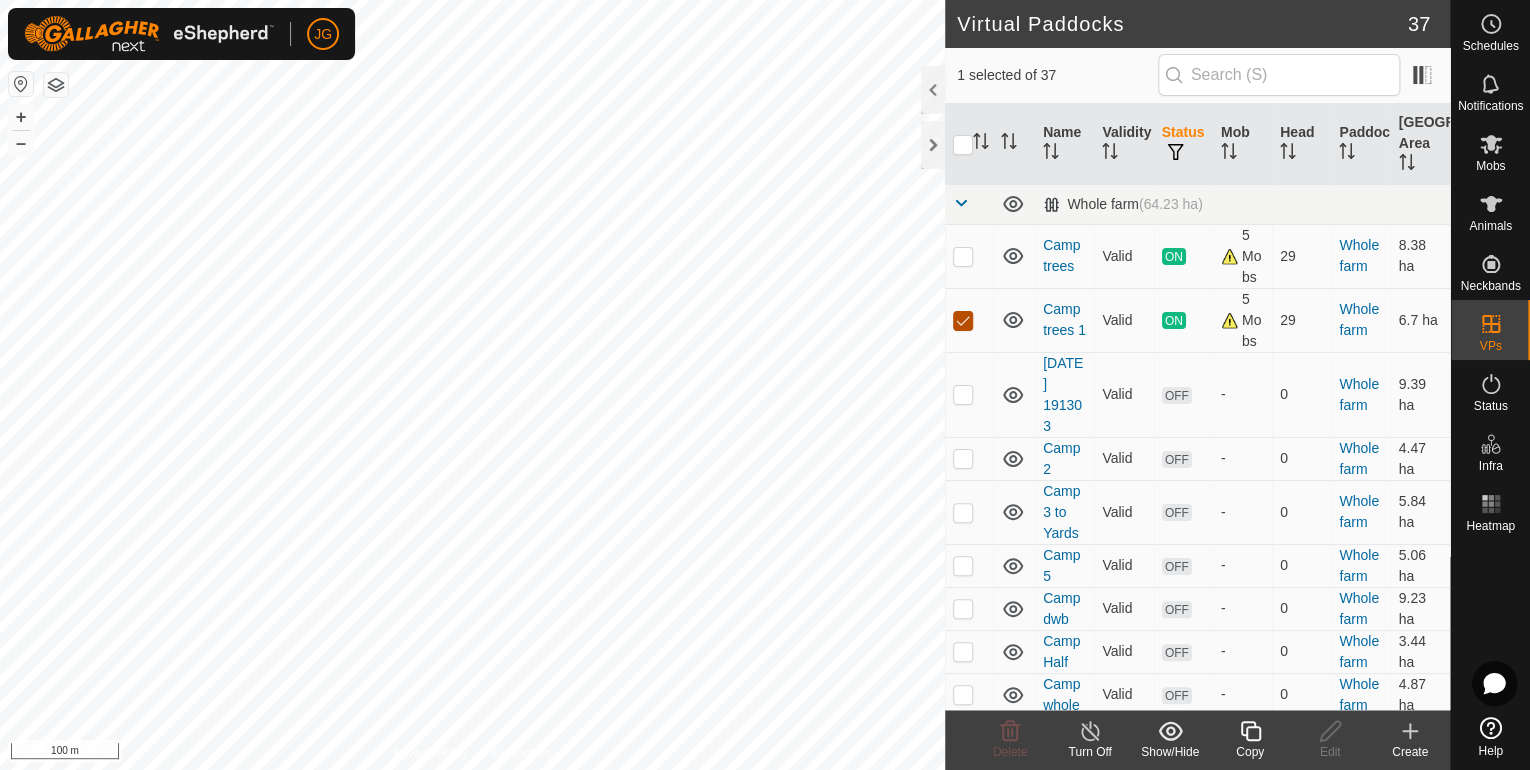 click at bounding box center (963, 321) 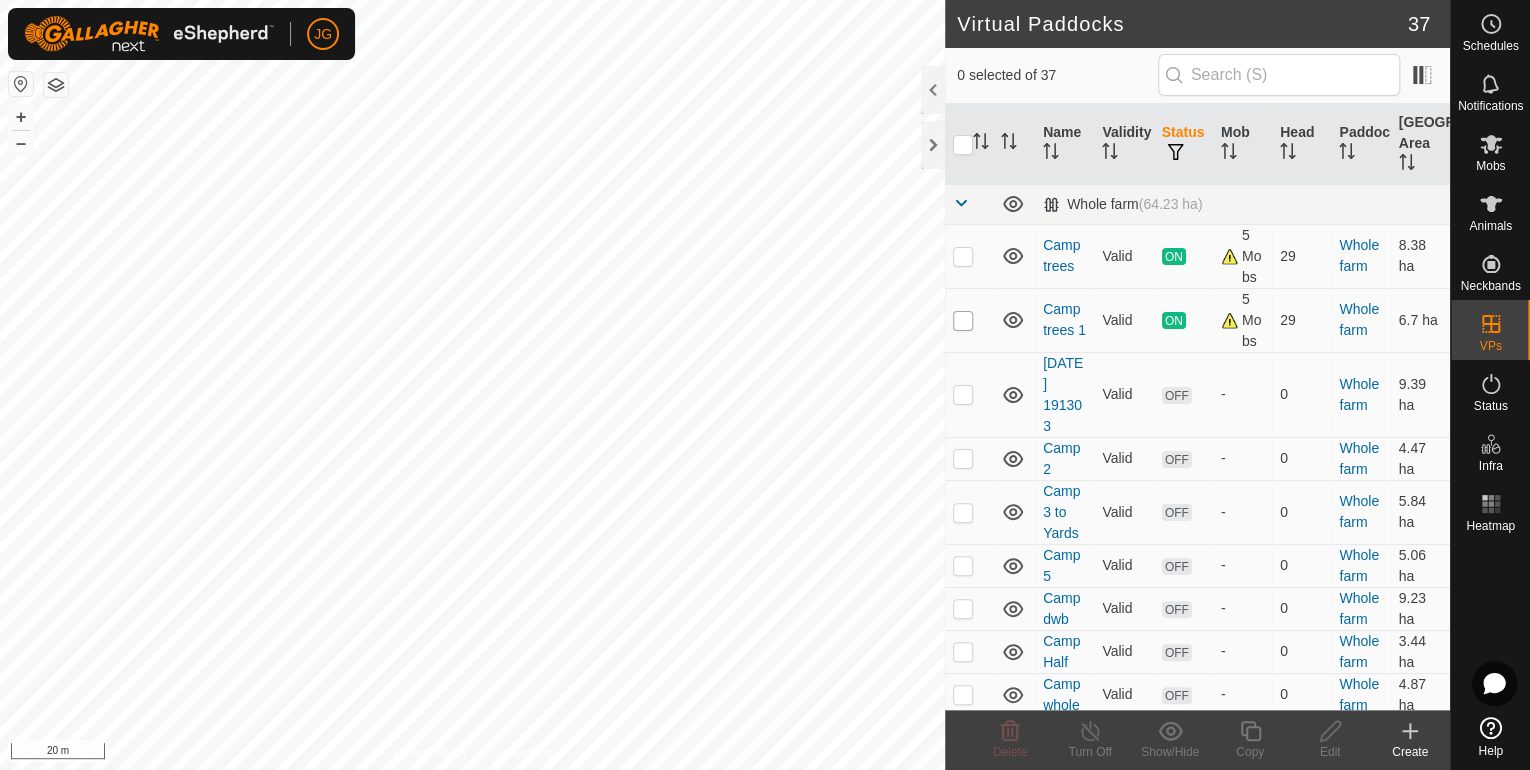 click at bounding box center [963, 321] 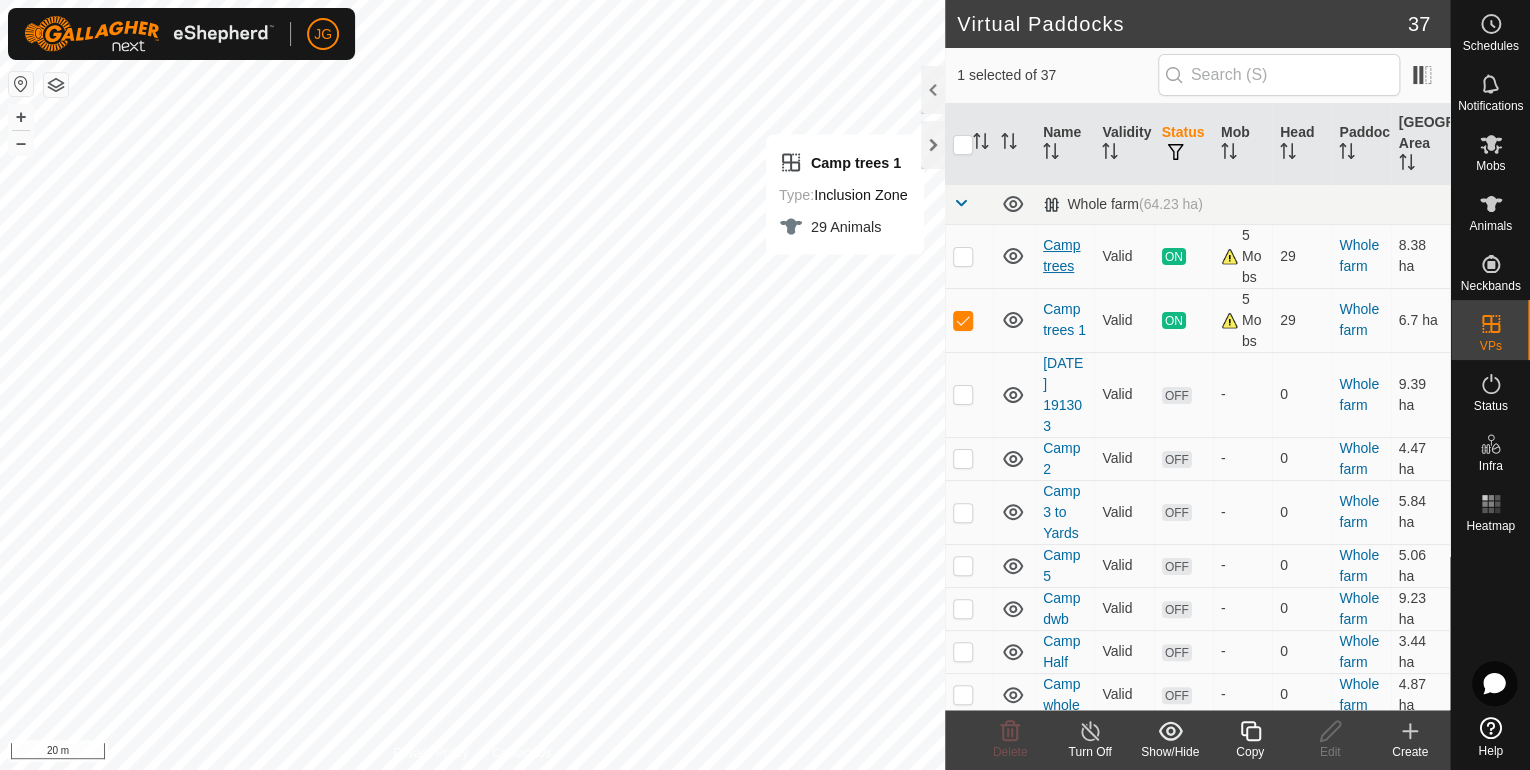 click on "Camp trees" at bounding box center [1061, 255] 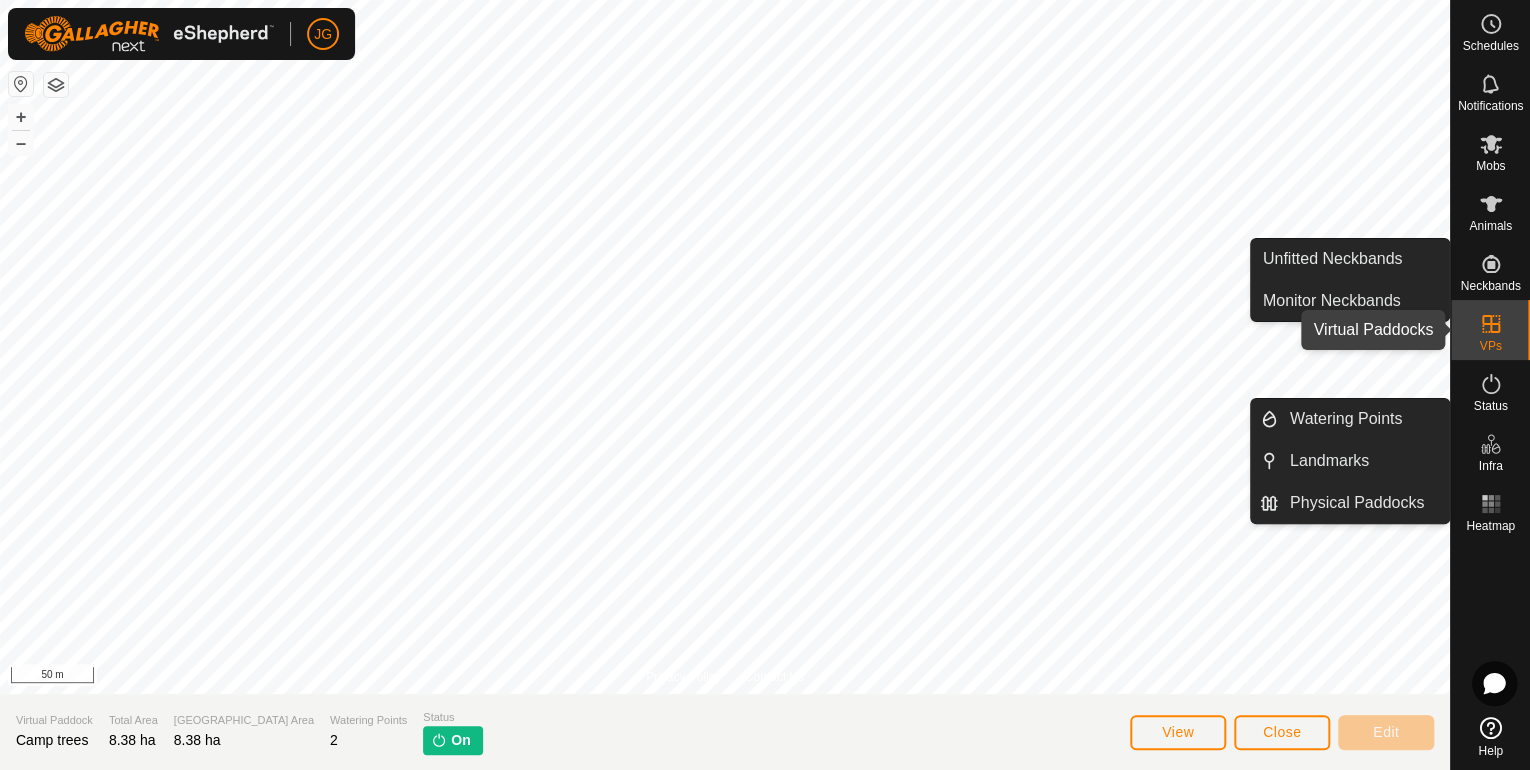 click 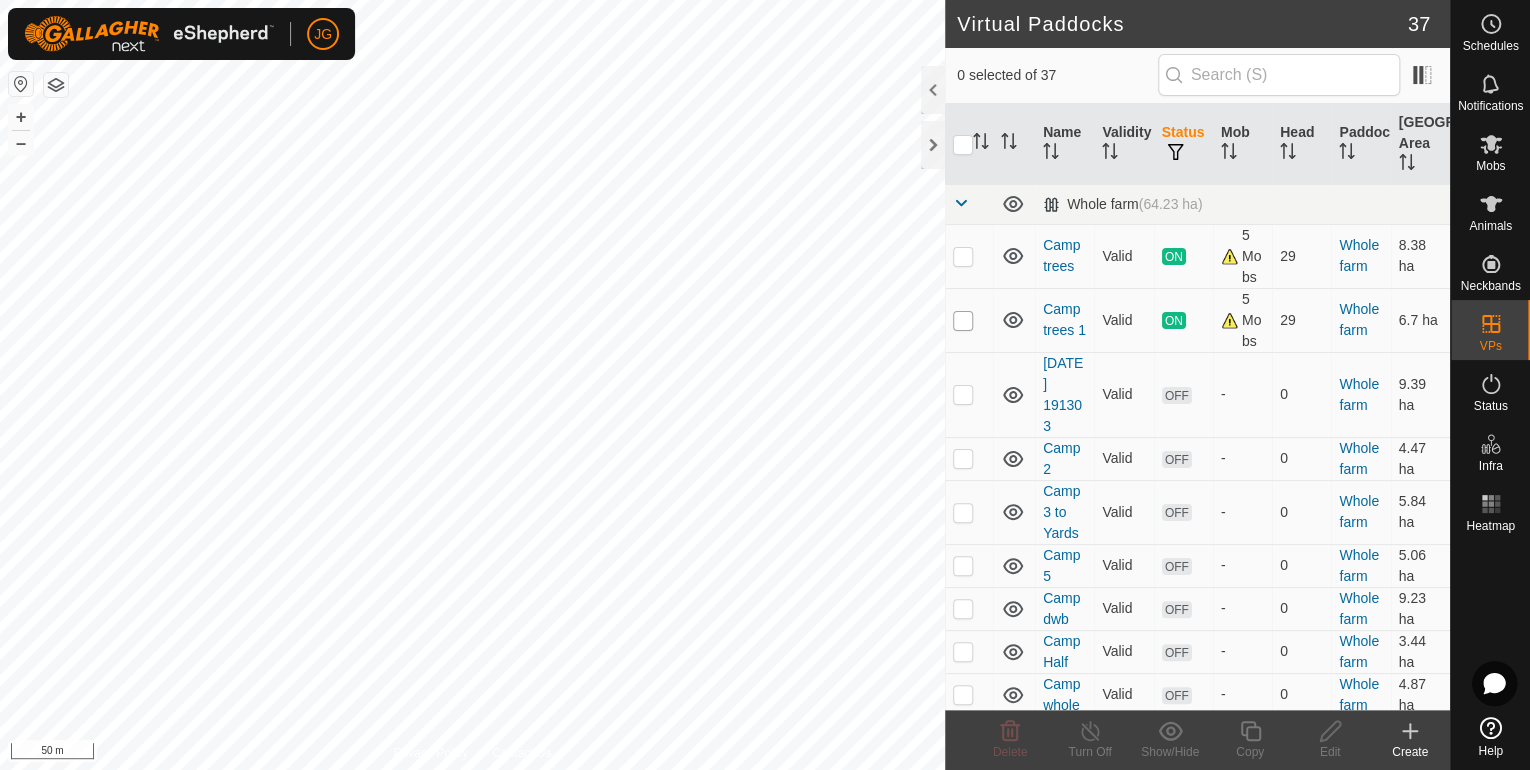 click at bounding box center (963, 321) 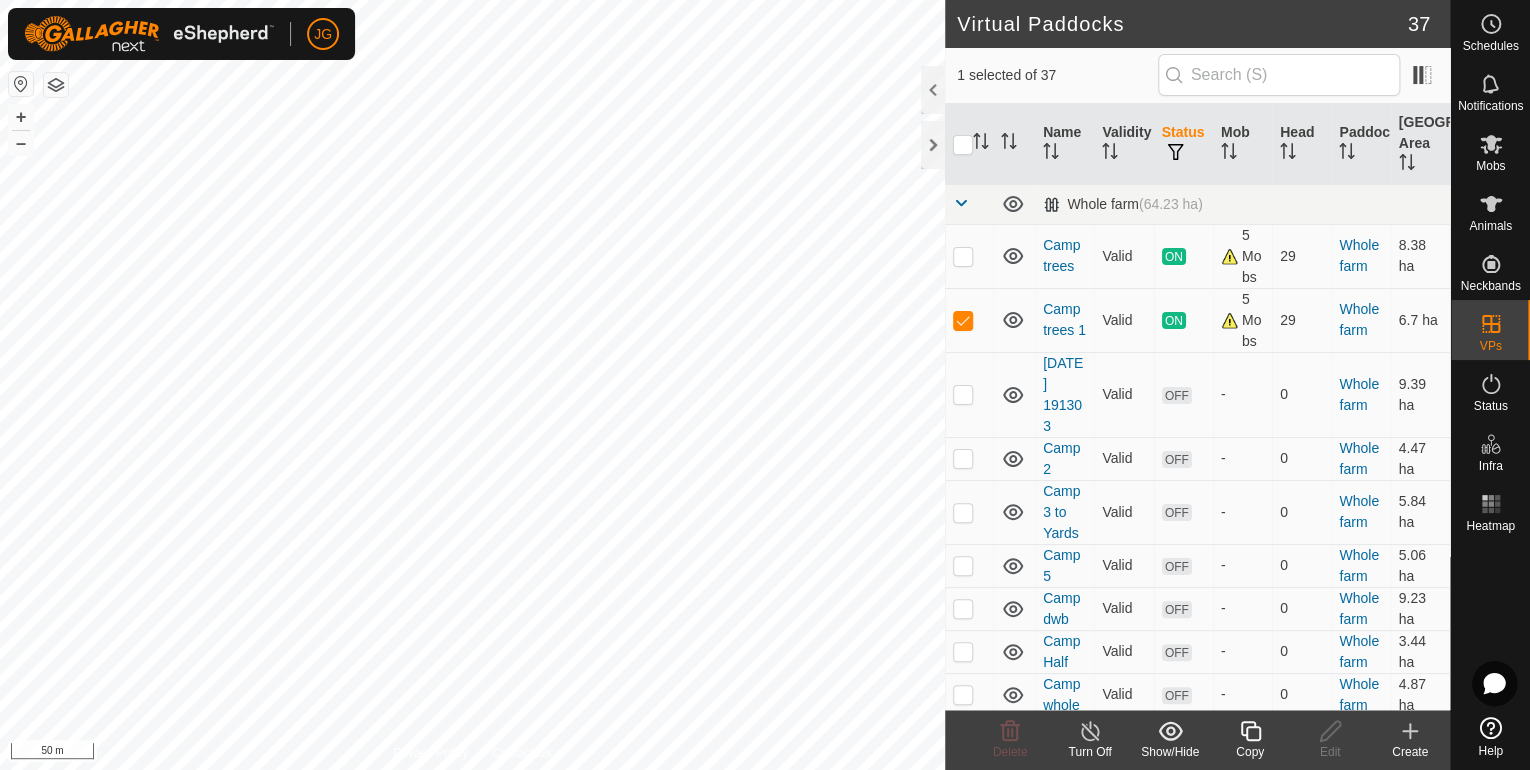 click 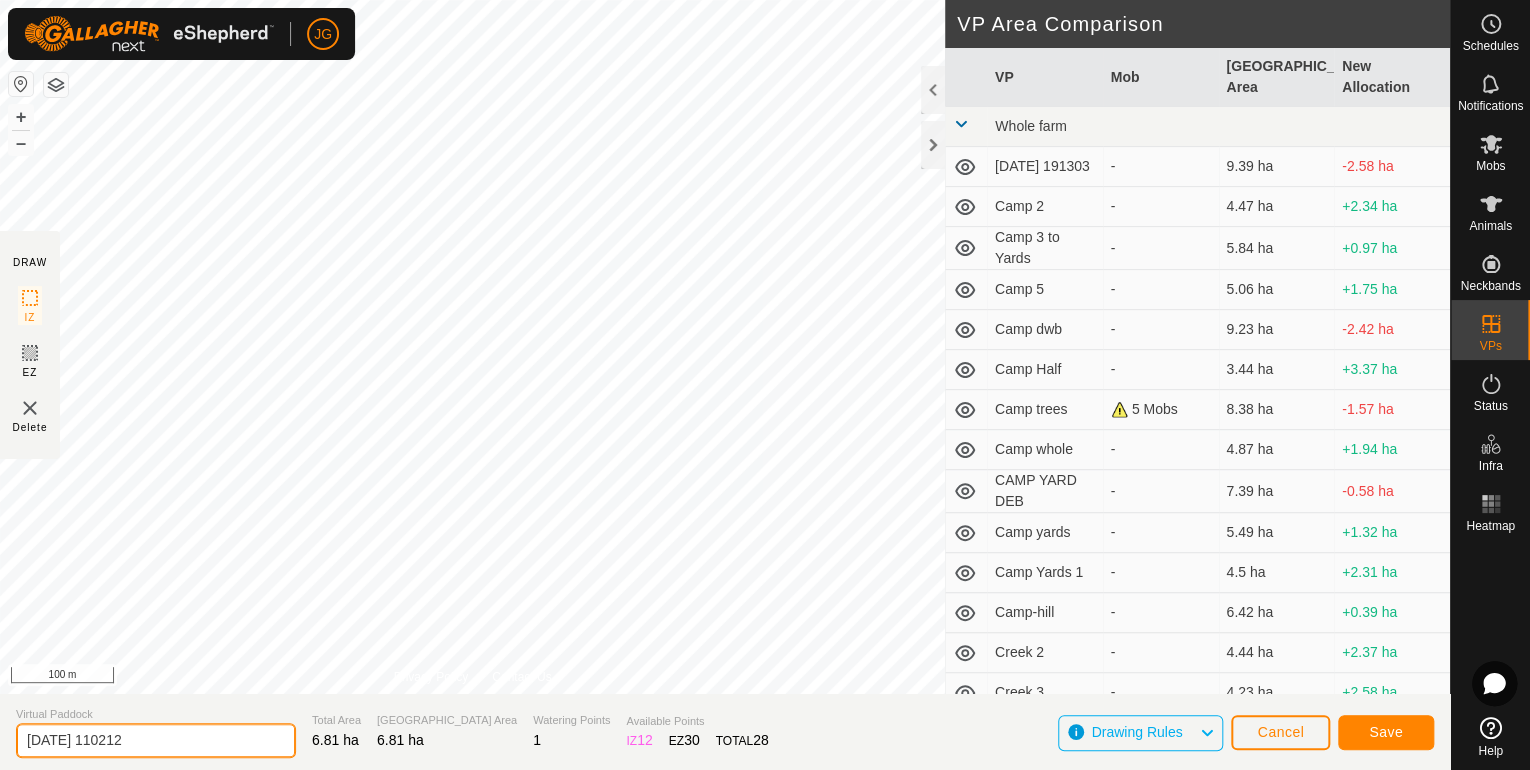 drag, startPoint x: 177, startPoint y: 734, endPoint x: -11, endPoint y: 744, distance: 188.26576 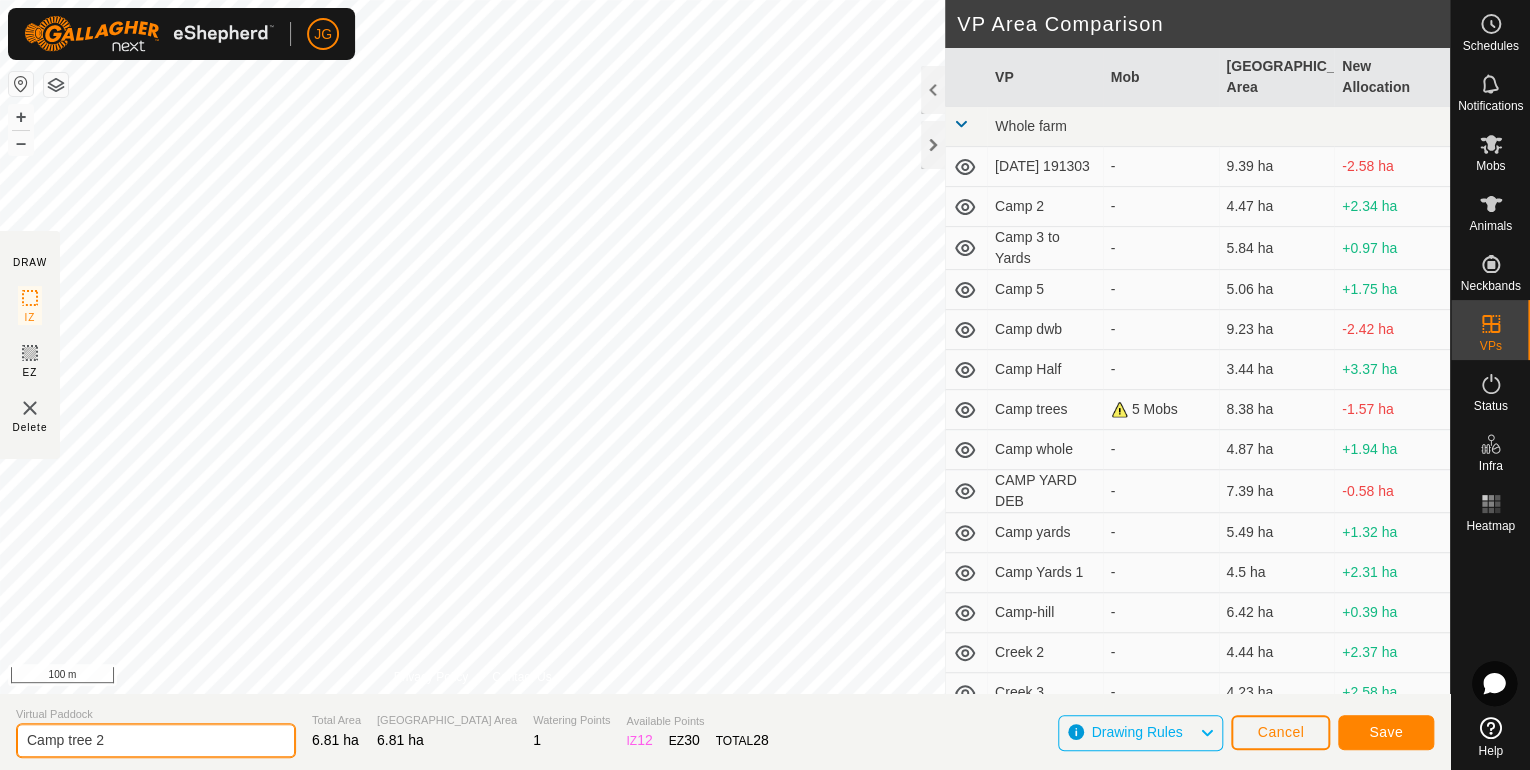 type on "Camp tree 2" 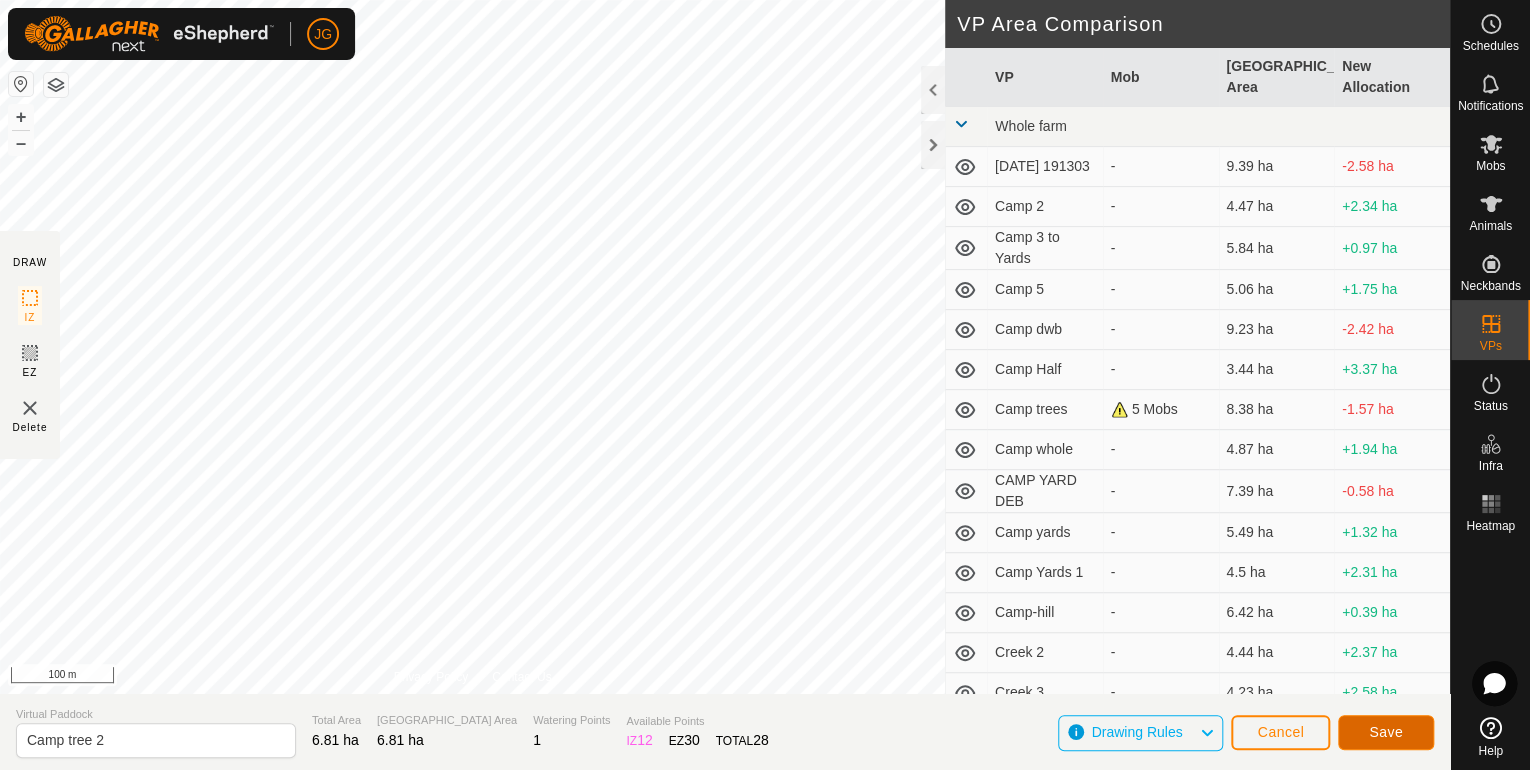 click on "Save" 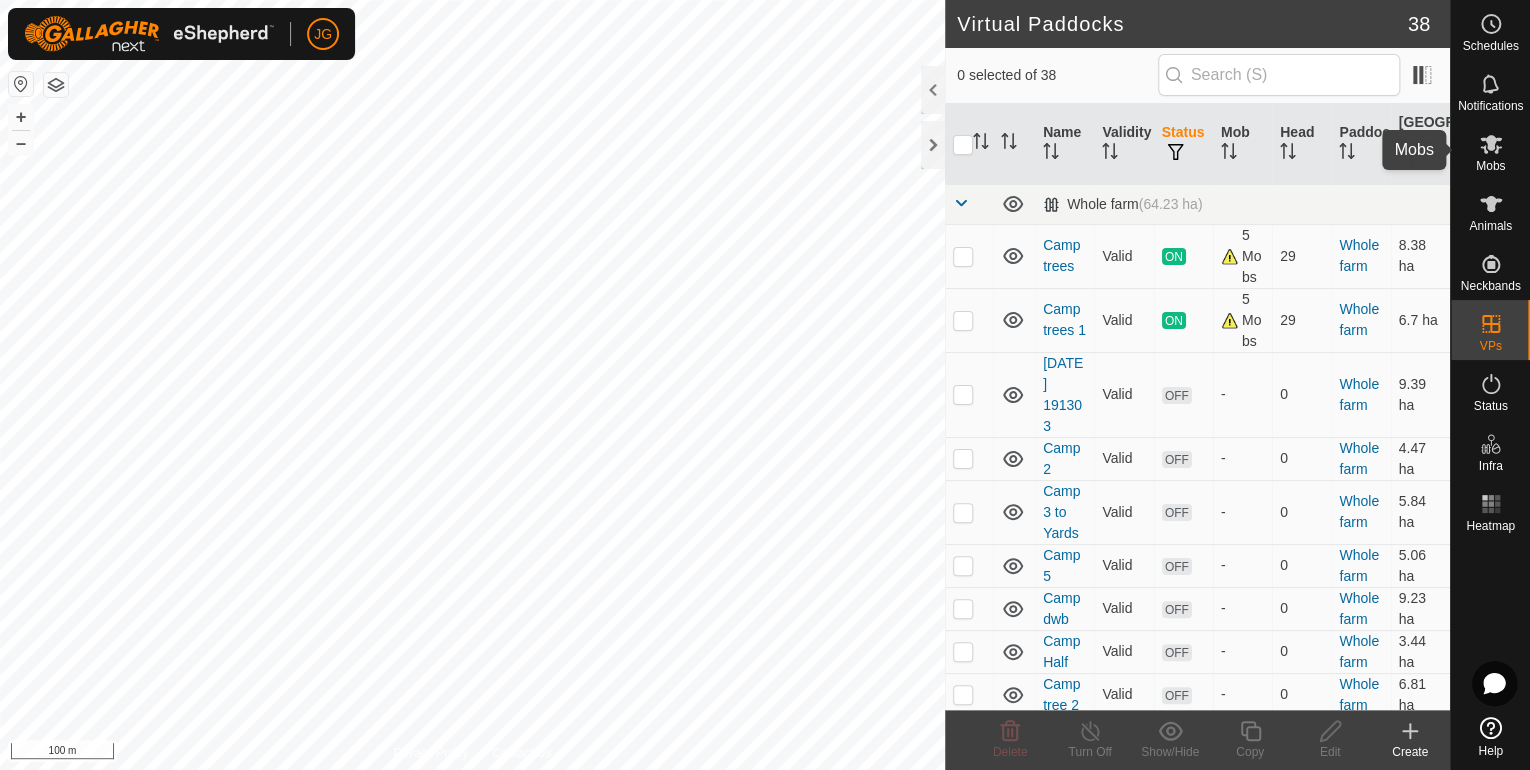click at bounding box center (1491, 144) 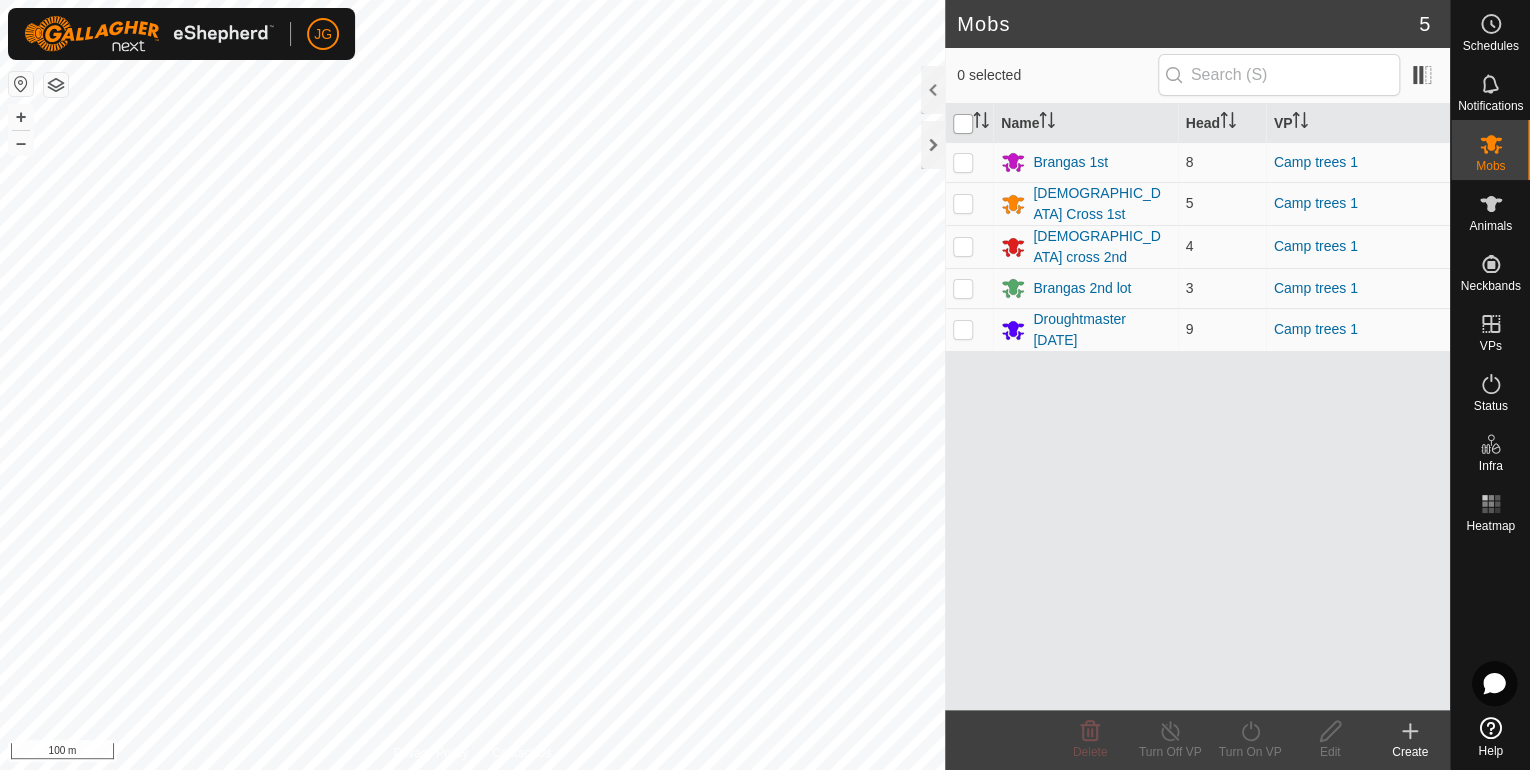 click at bounding box center [963, 124] 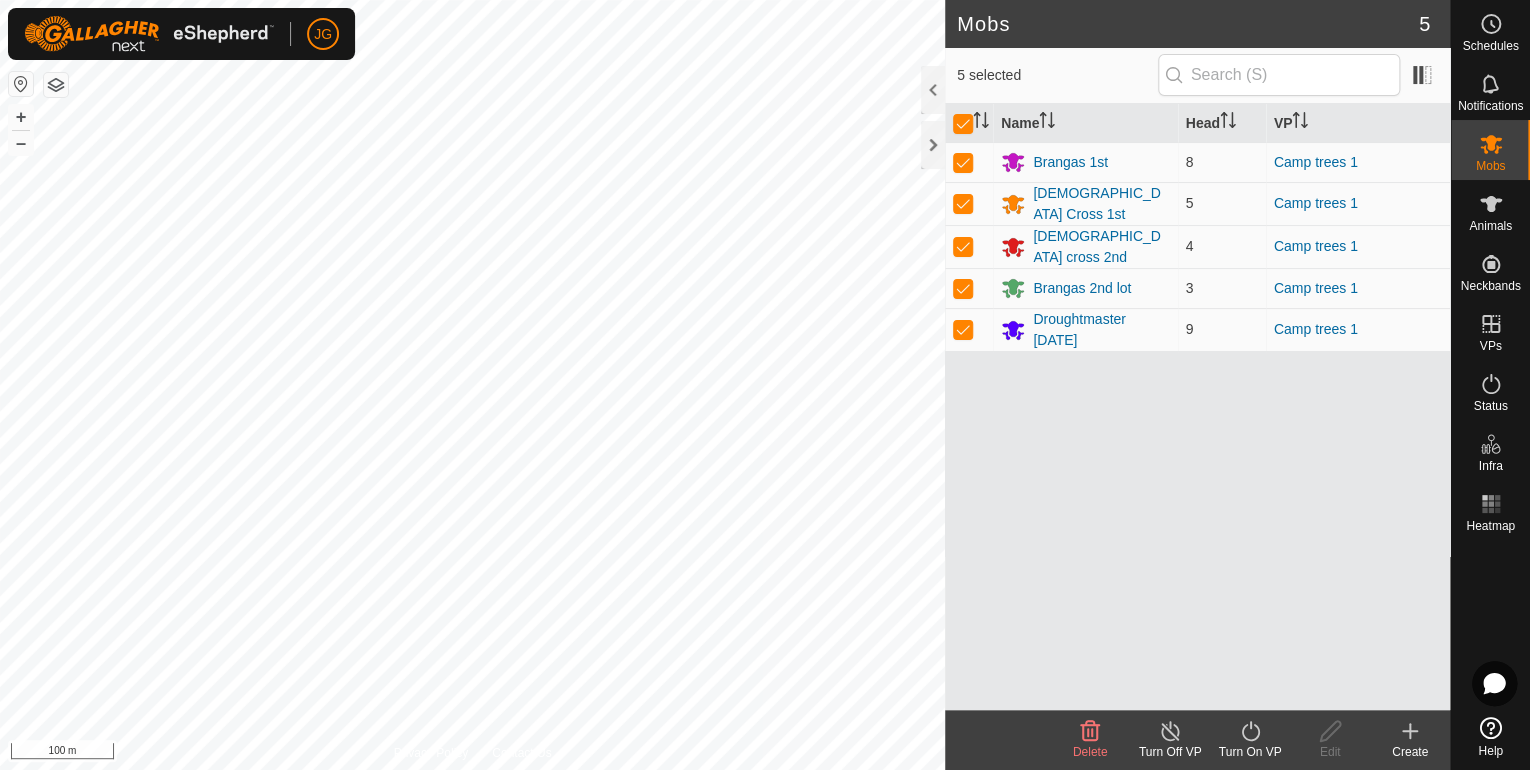 click 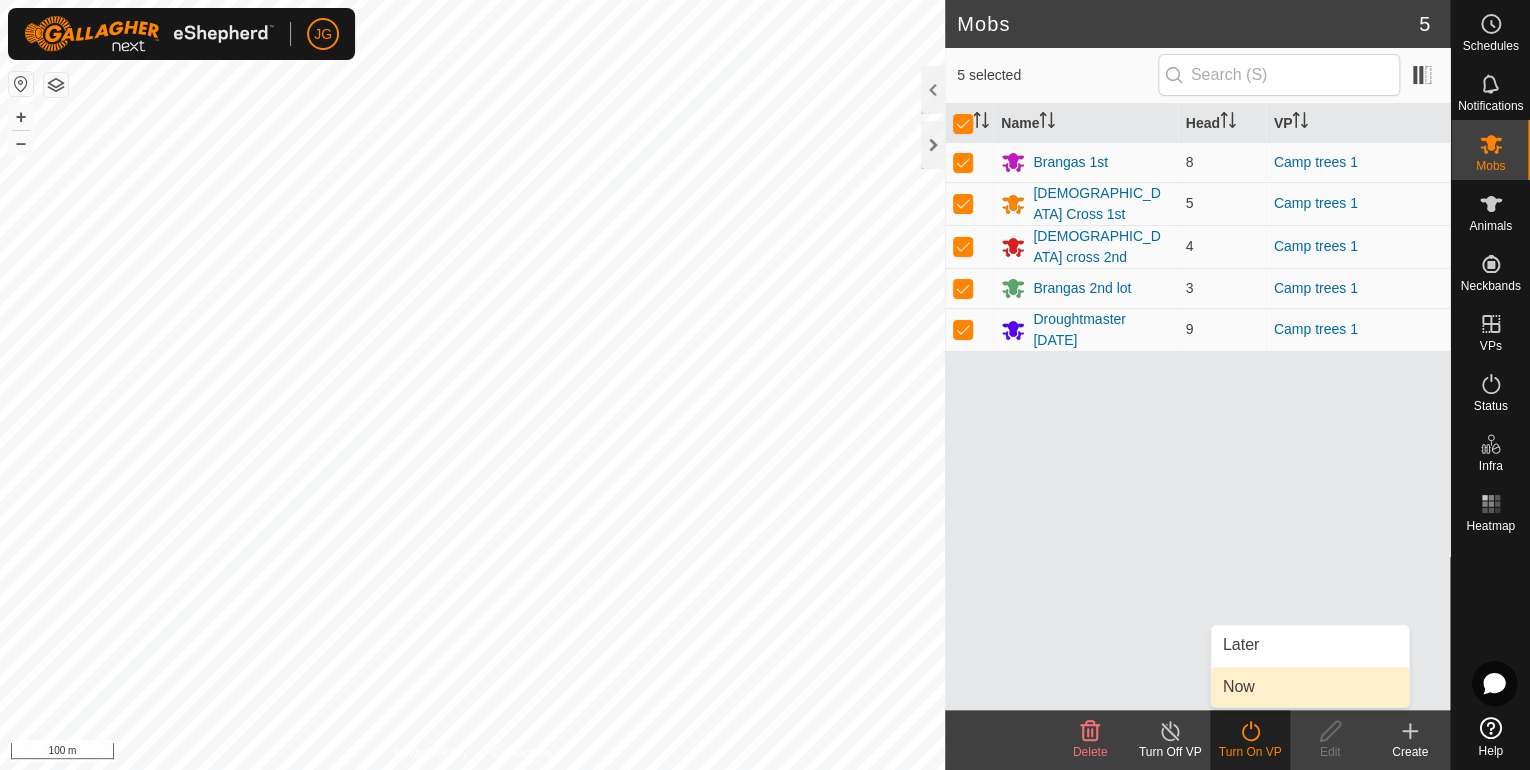 click on "Now" at bounding box center (1310, 687) 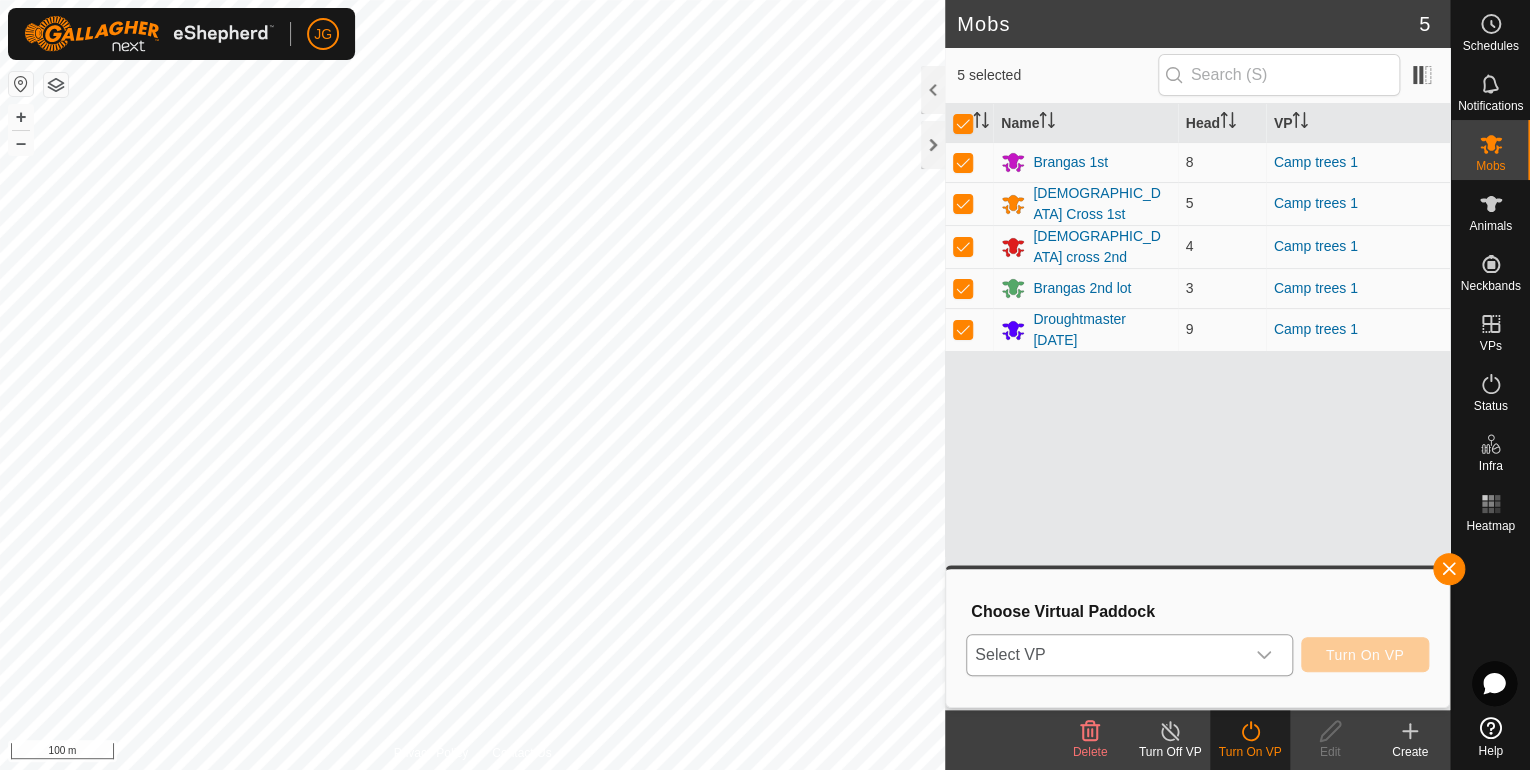 click at bounding box center (1264, 655) 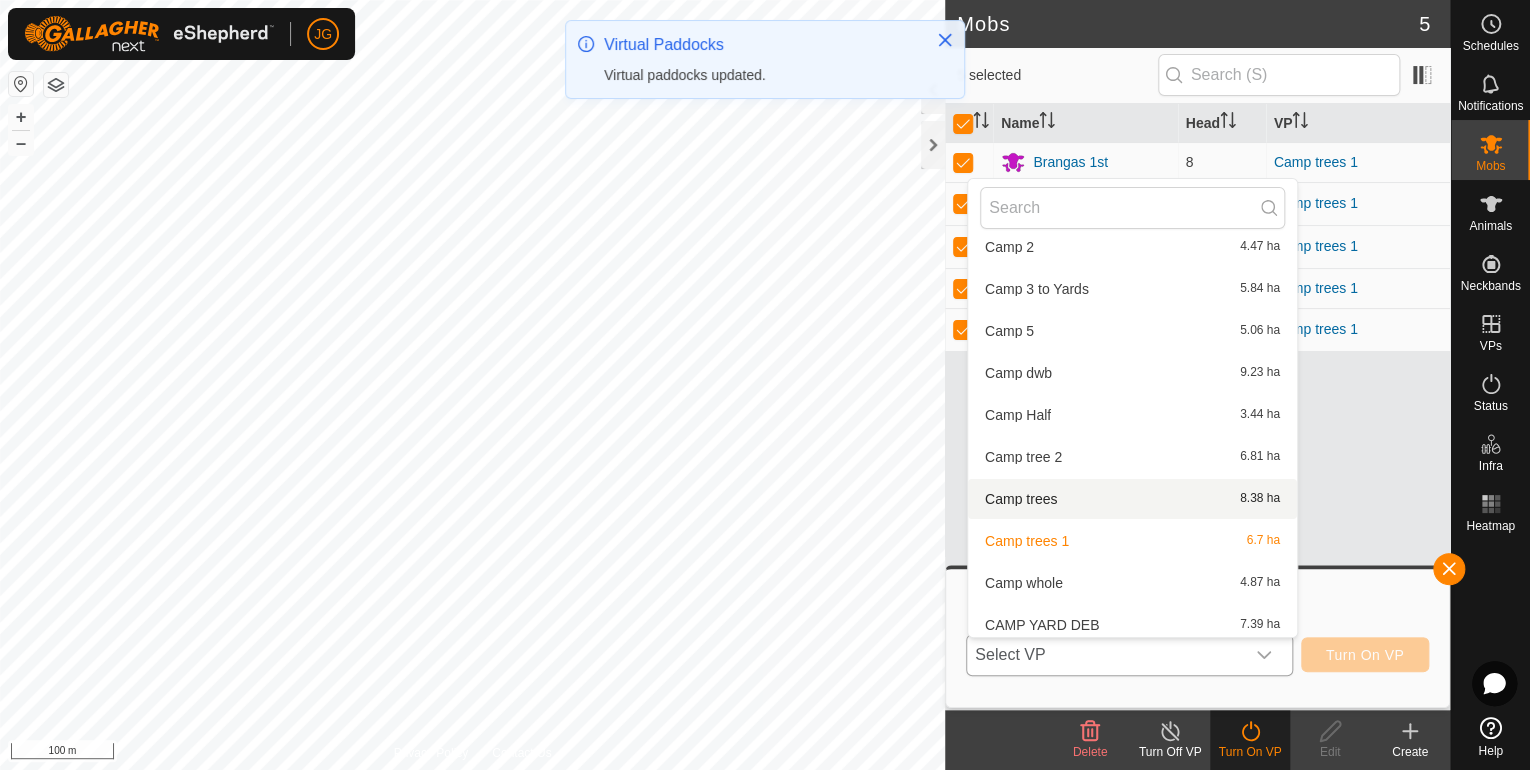 scroll, scrollTop: 102, scrollLeft: 0, axis: vertical 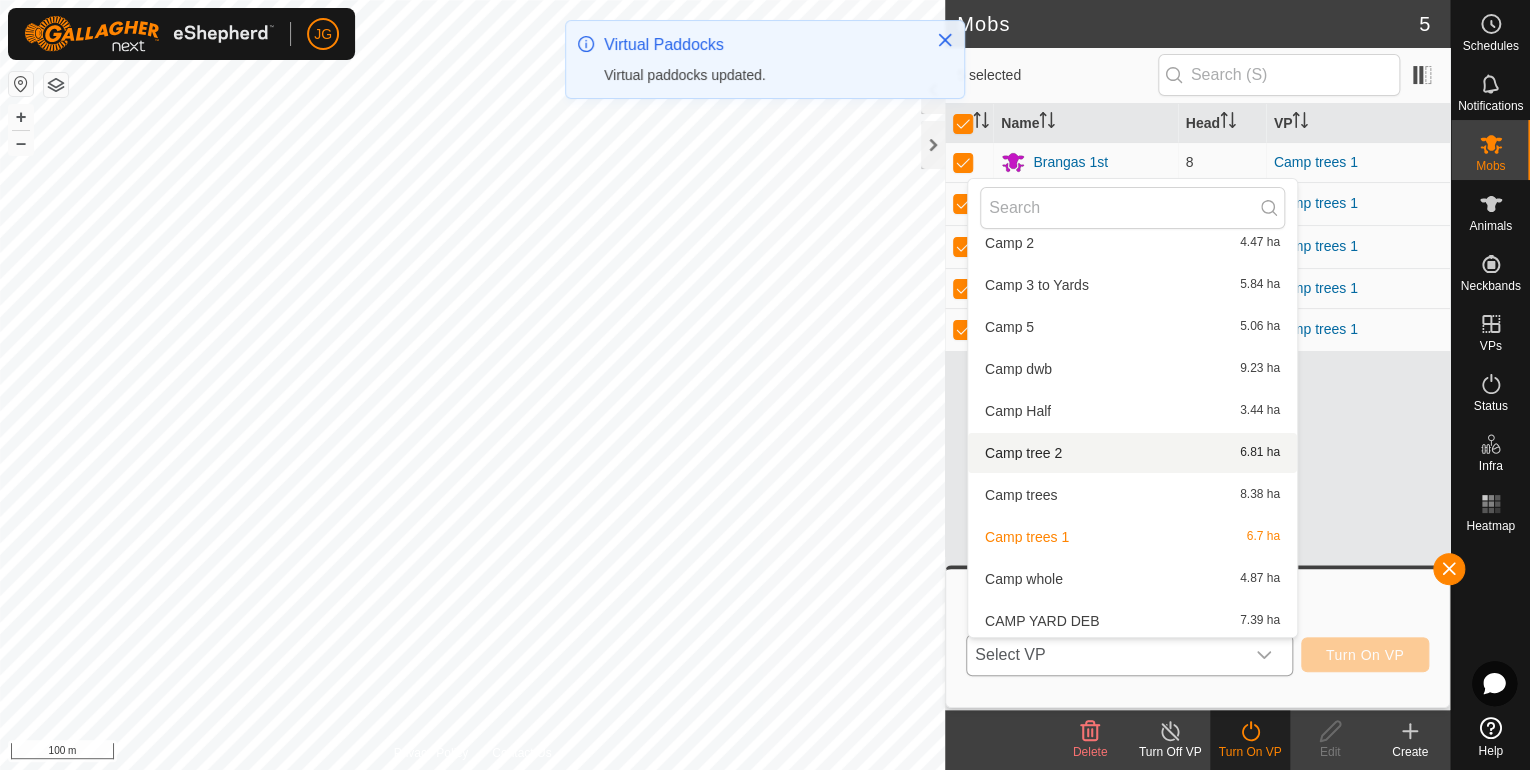 click on "Camp tree 2  6.81 ha" at bounding box center (1132, 453) 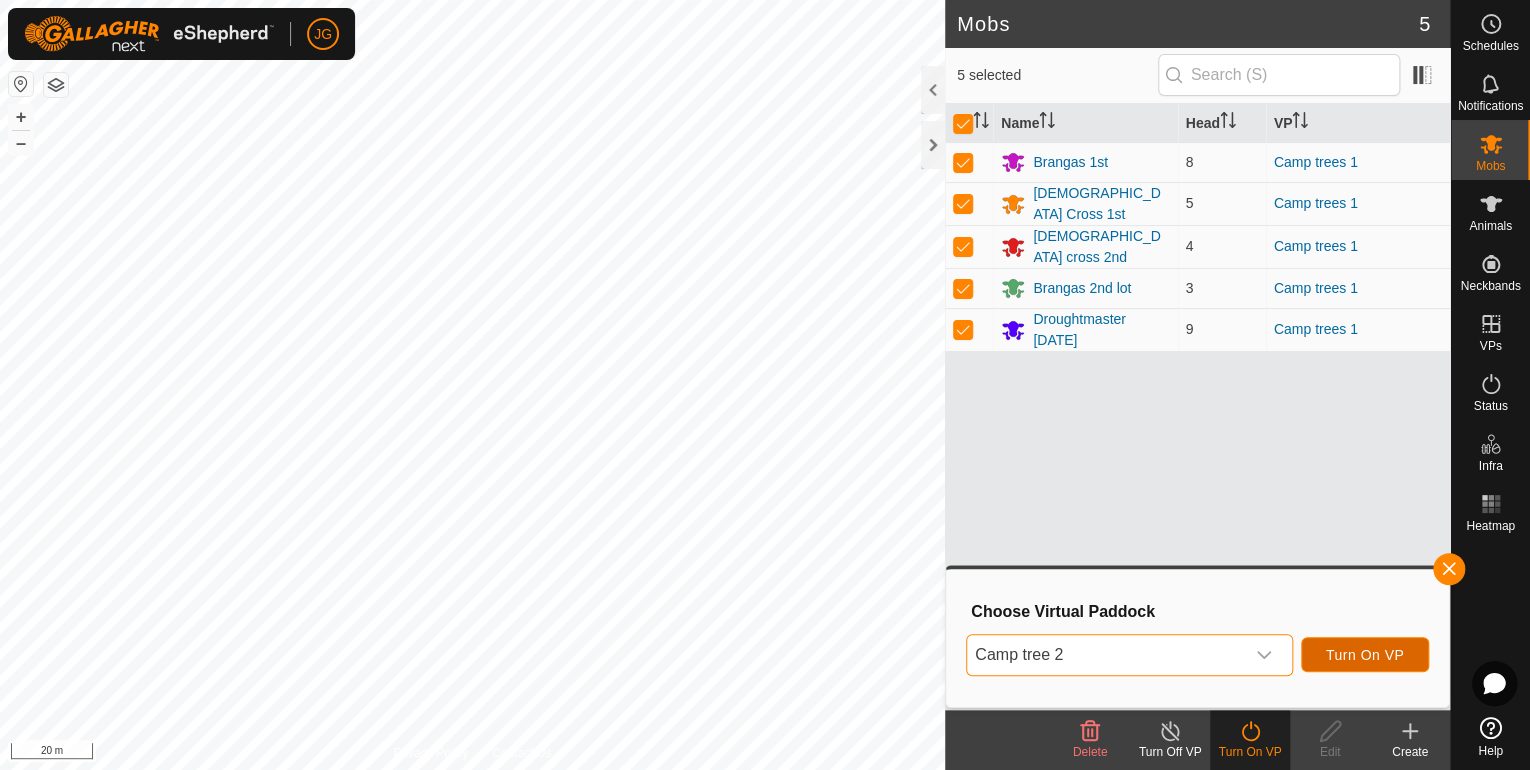 click on "Turn On VP" at bounding box center [1365, 655] 